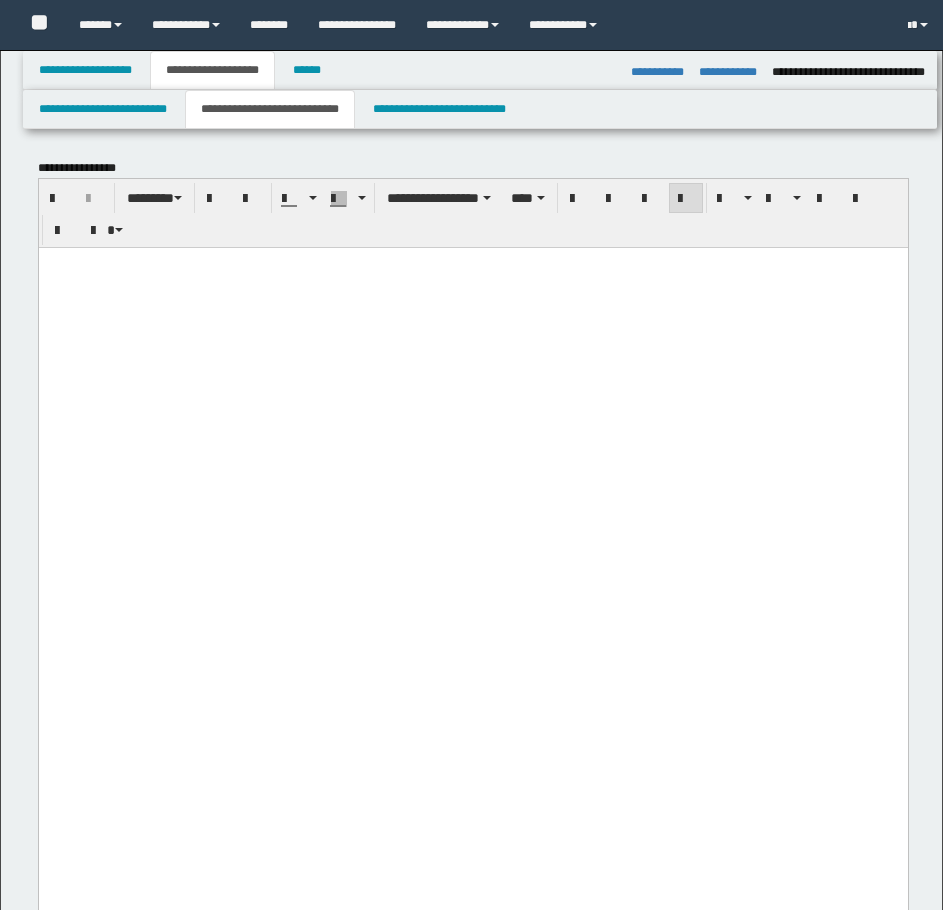 select on "*" 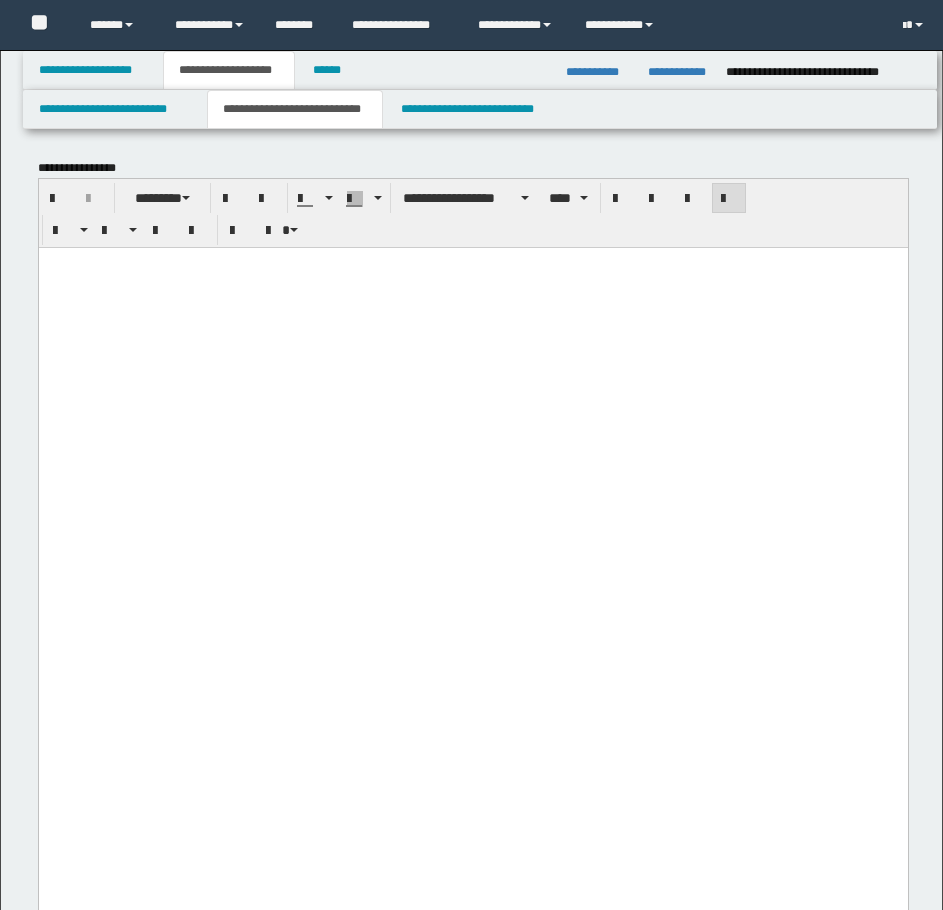 scroll, scrollTop: 3056, scrollLeft: 0, axis: vertical 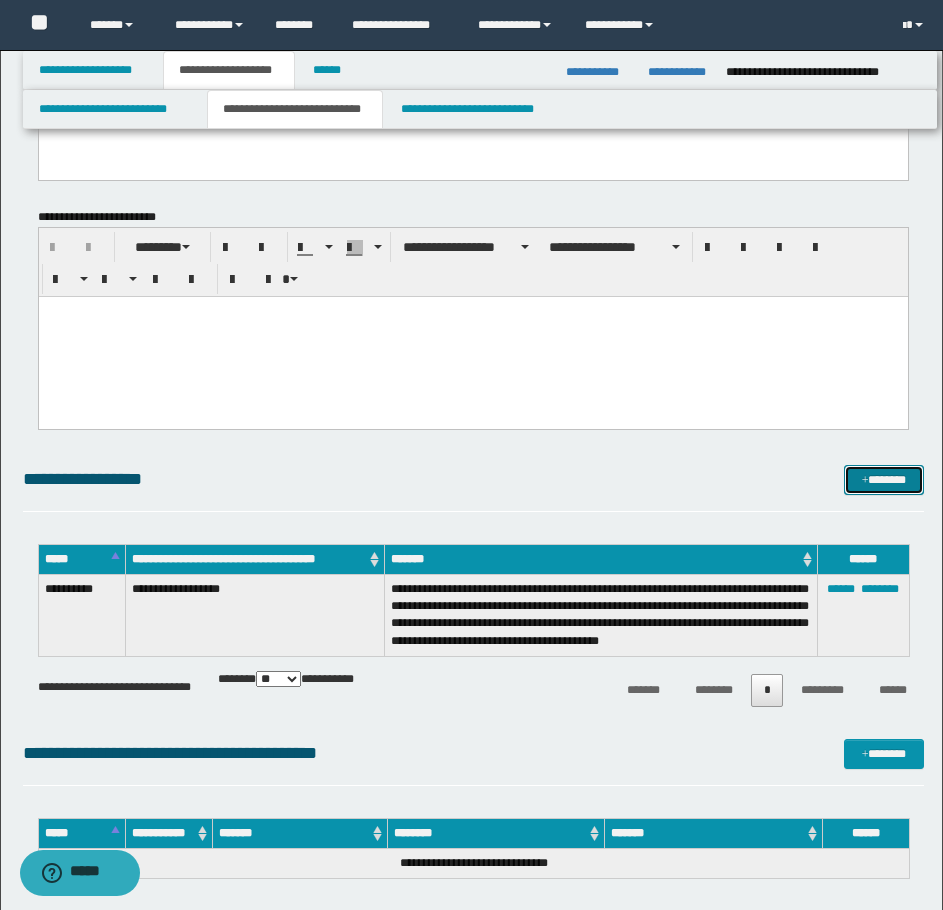 click on "*******" at bounding box center [884, 480] 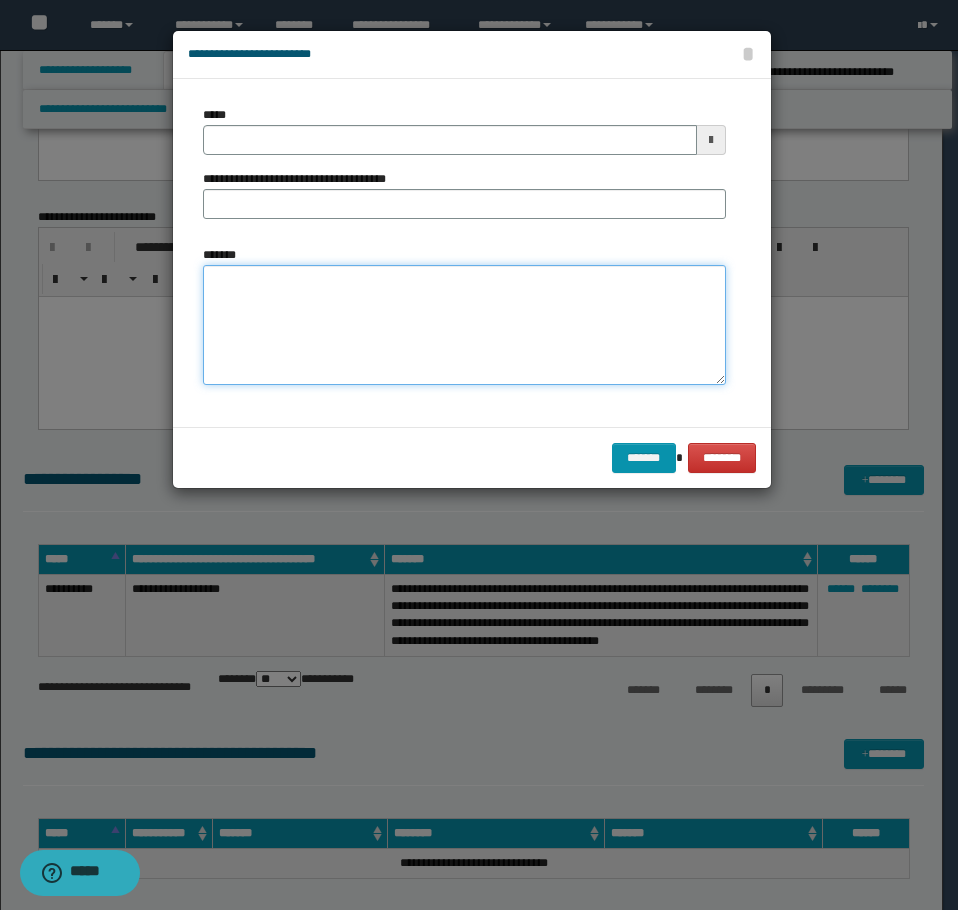 click on "*******" at bounding box center (464, 325) 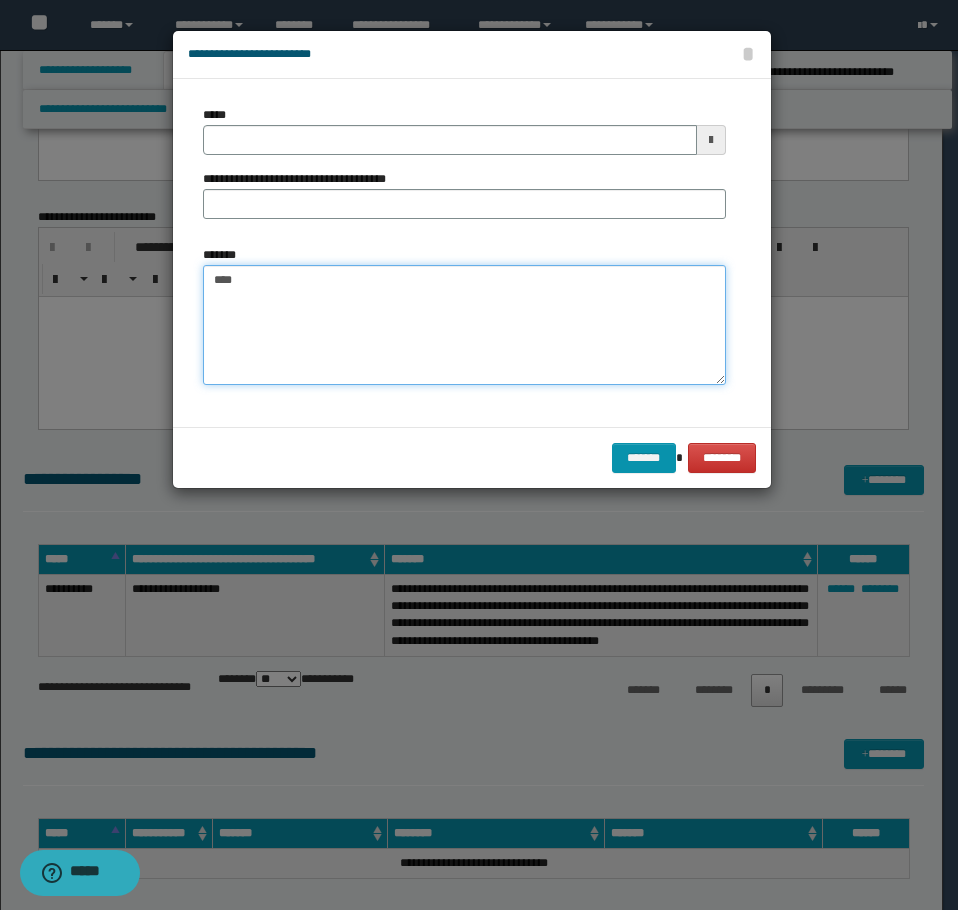 paste on "**********" 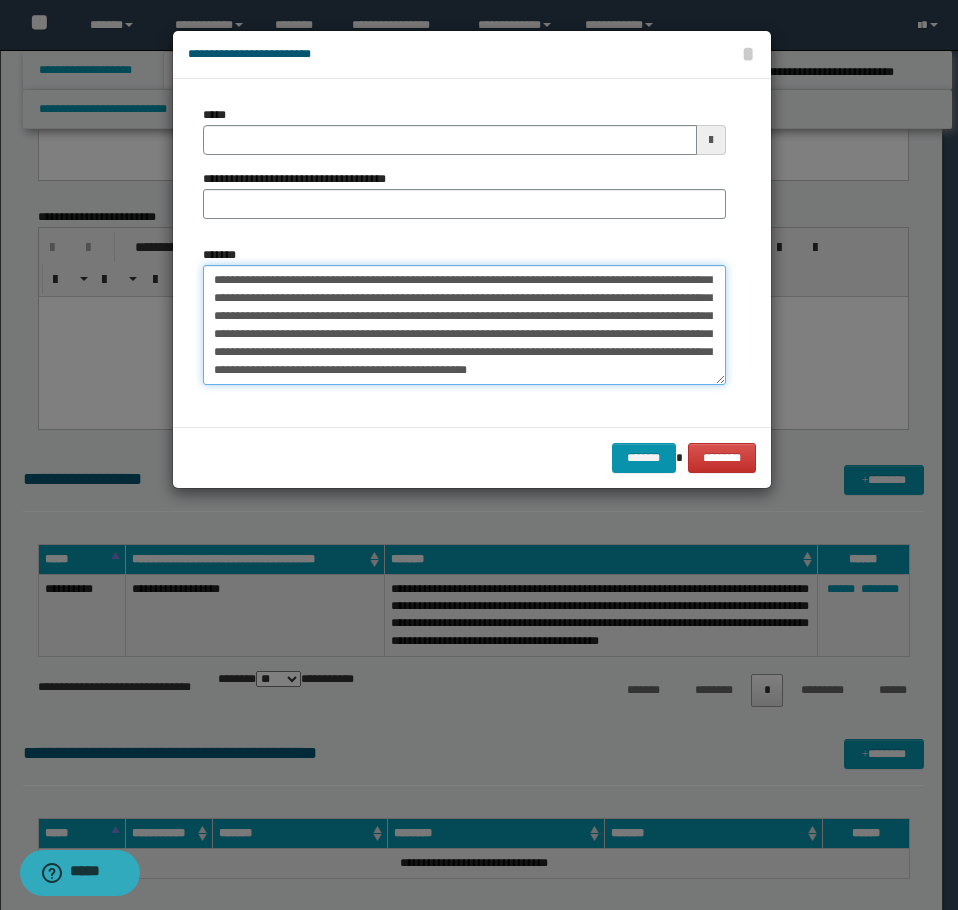 scroll, scrollTop: 0, scrollLeft: 0, axis: both 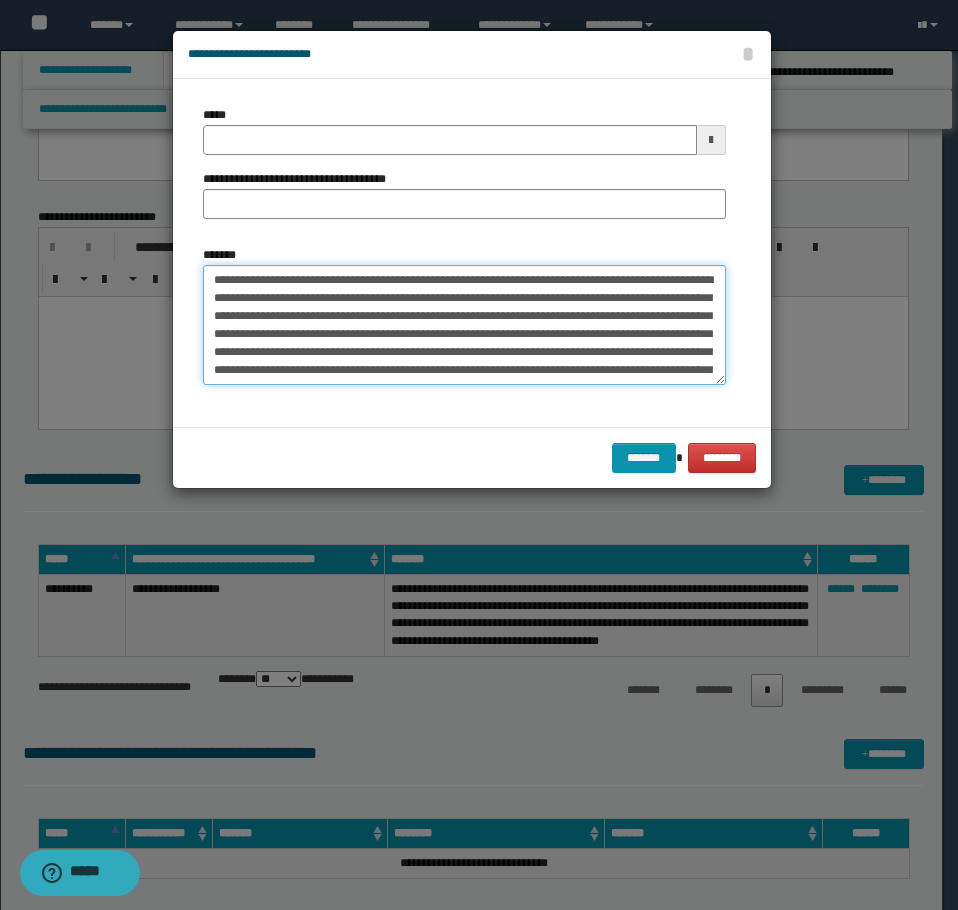 type on "**********" 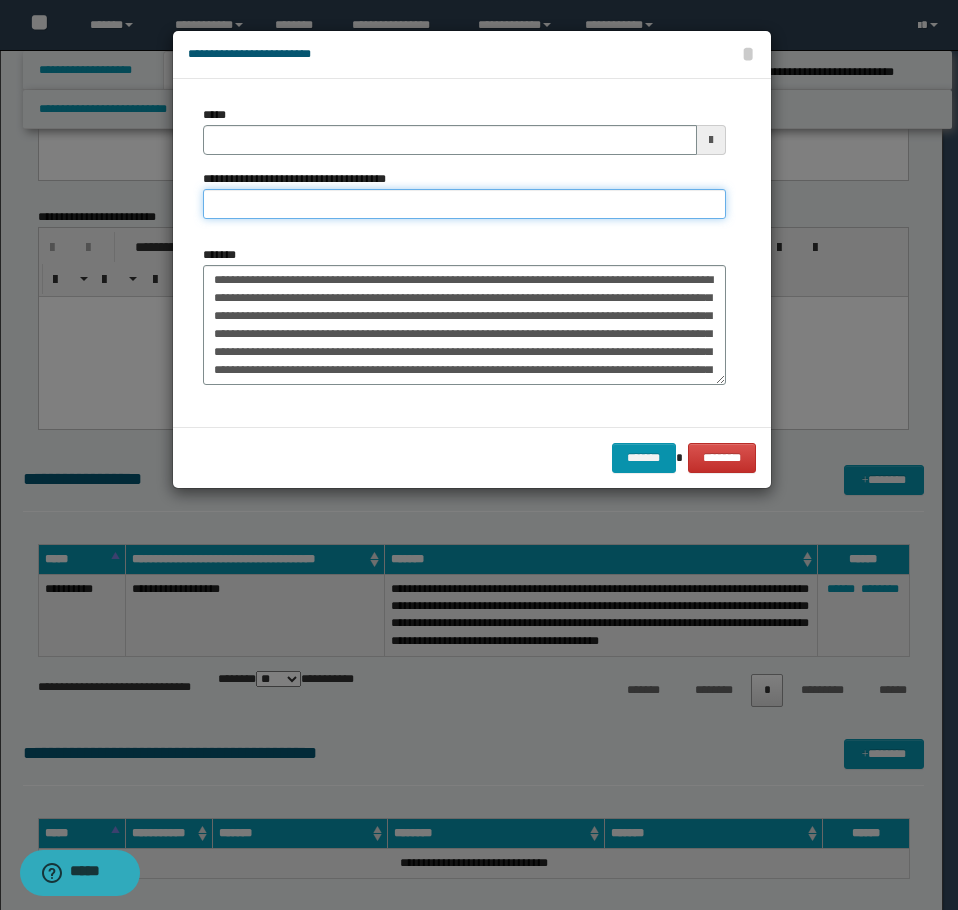 click on "**********" at bounding box center (464, 204) 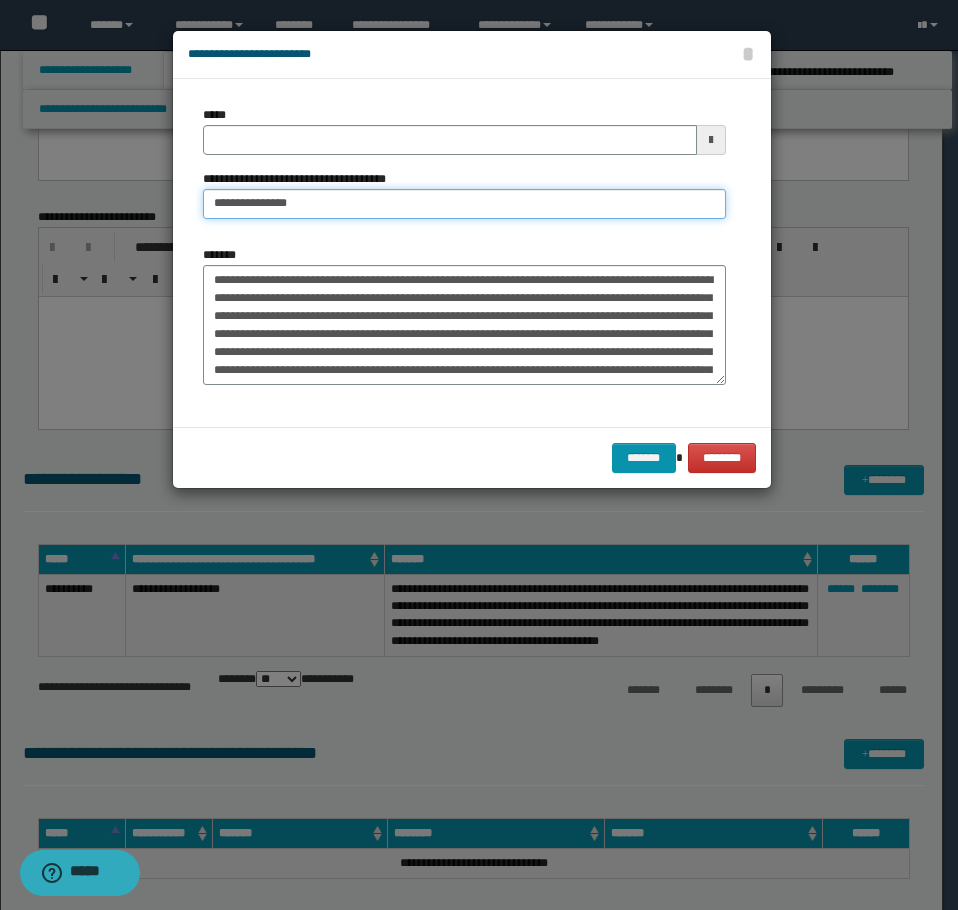 type on "**********" 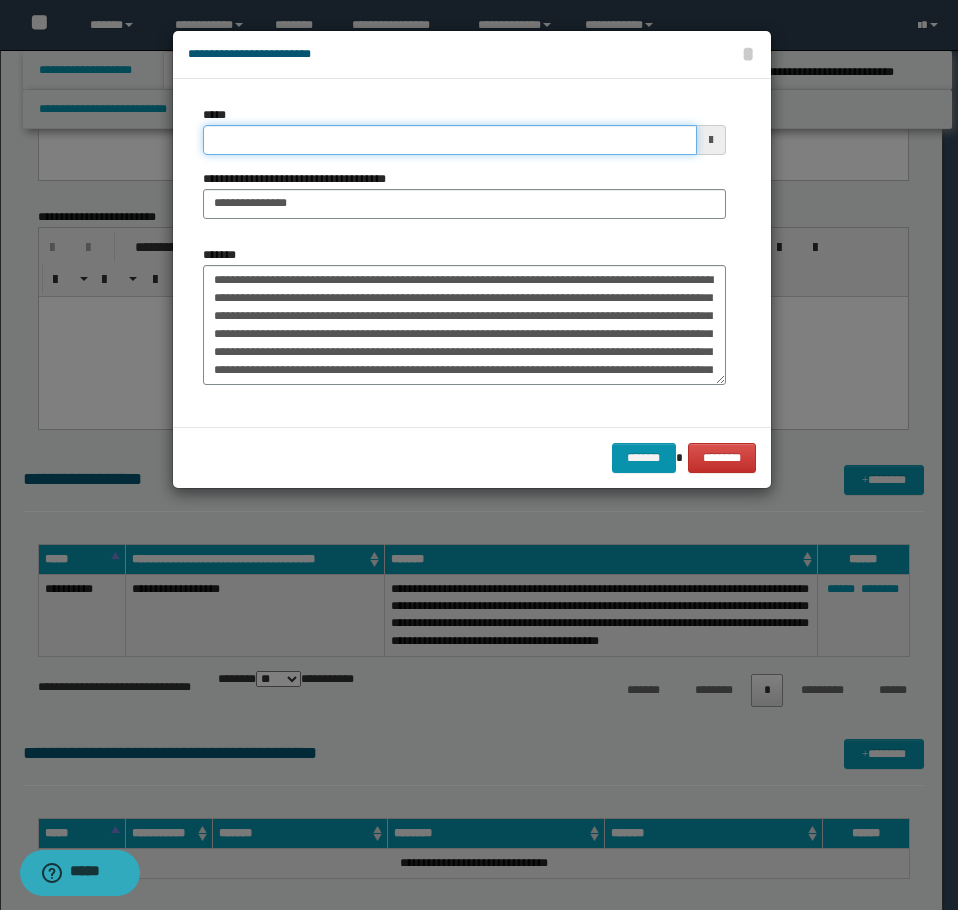 click on "*****" at bounding box center [450, 140] 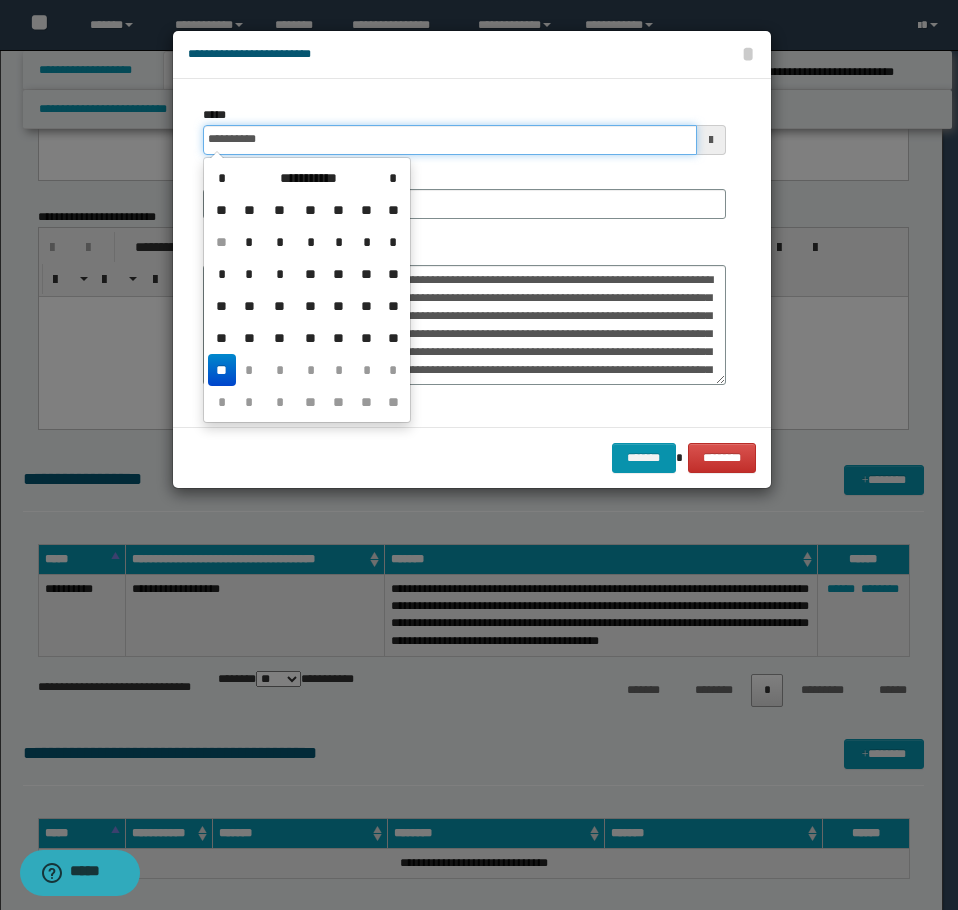 type on "**********" 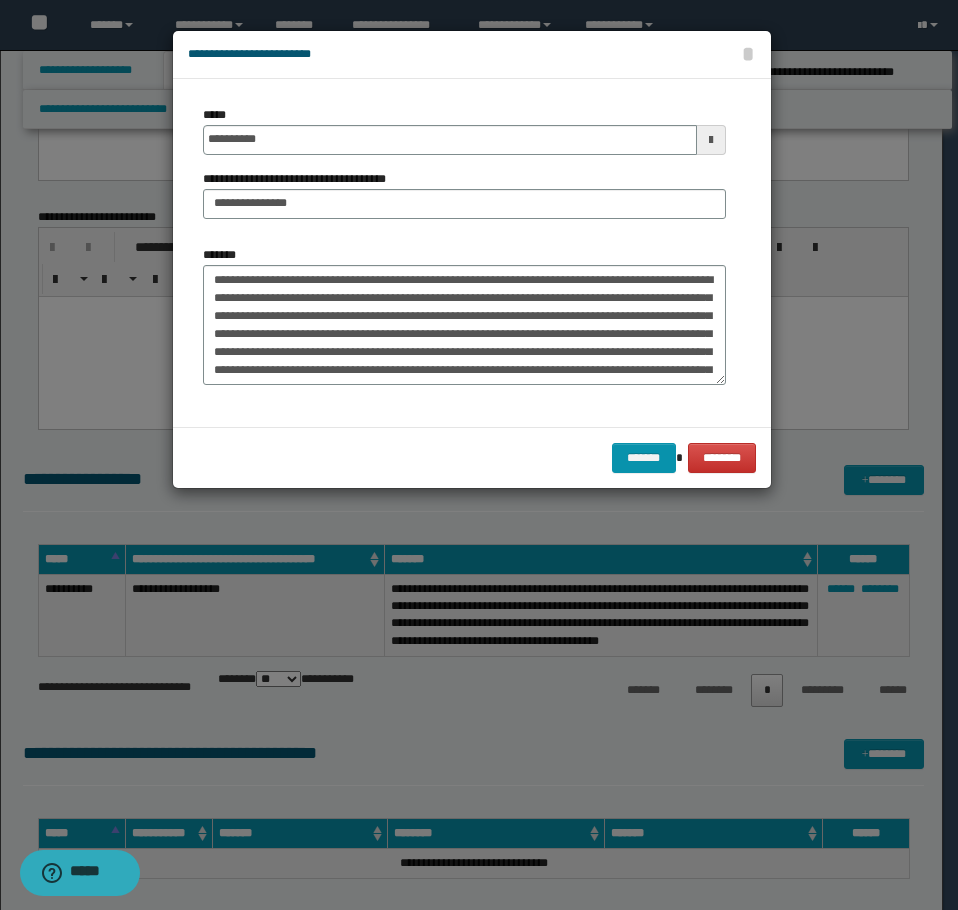 click on "**********" at bounding box center [464, 194] 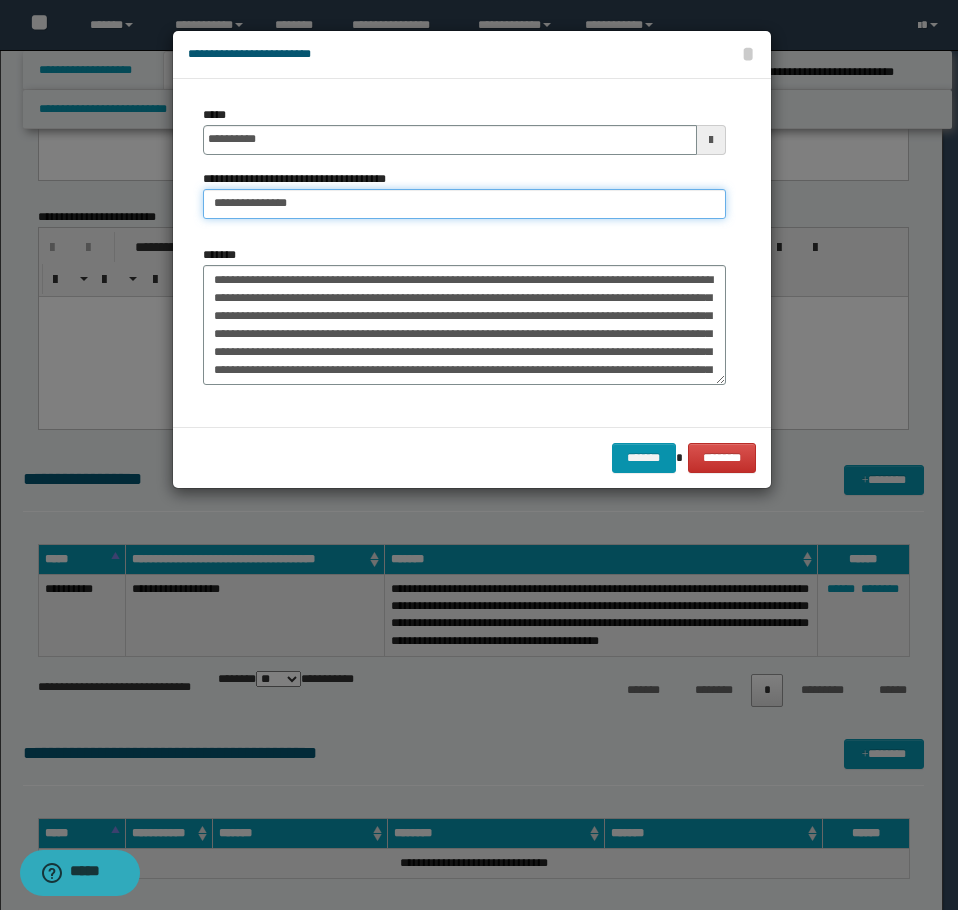 drag, startPoint x: 352, startPoint y: 209, endPoint x: 147, endPoint y: 207, distance: 205.00975 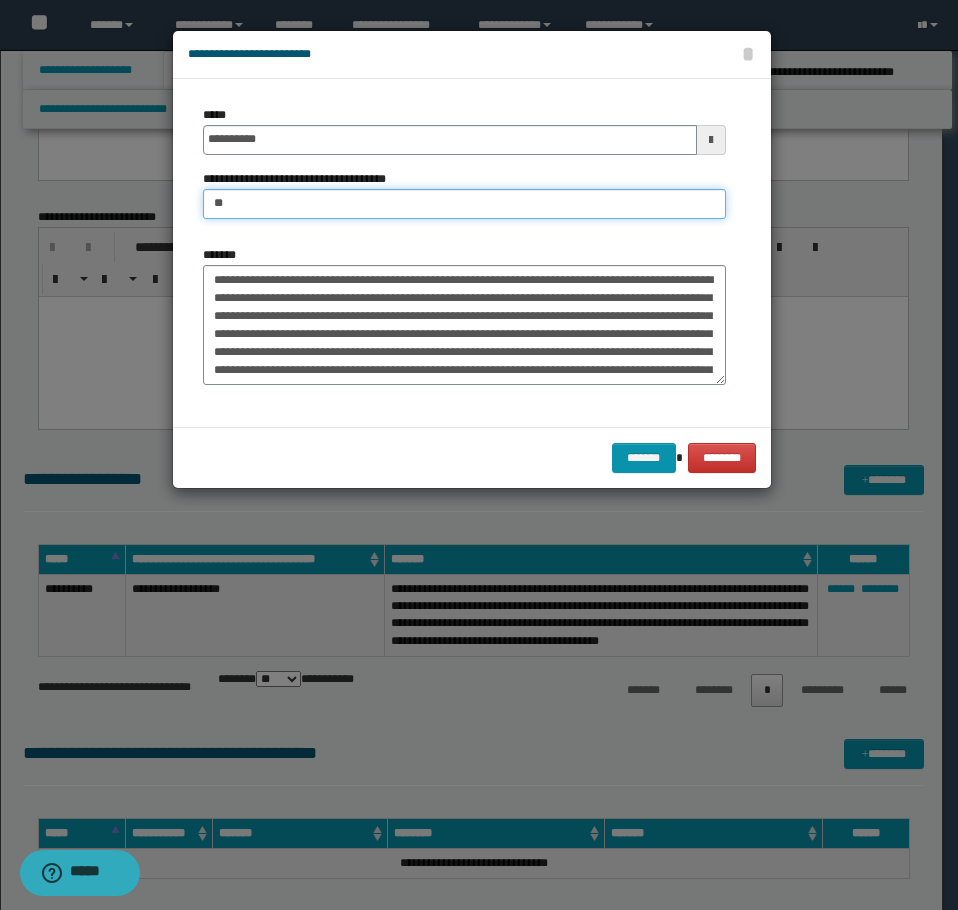 type on "*********" 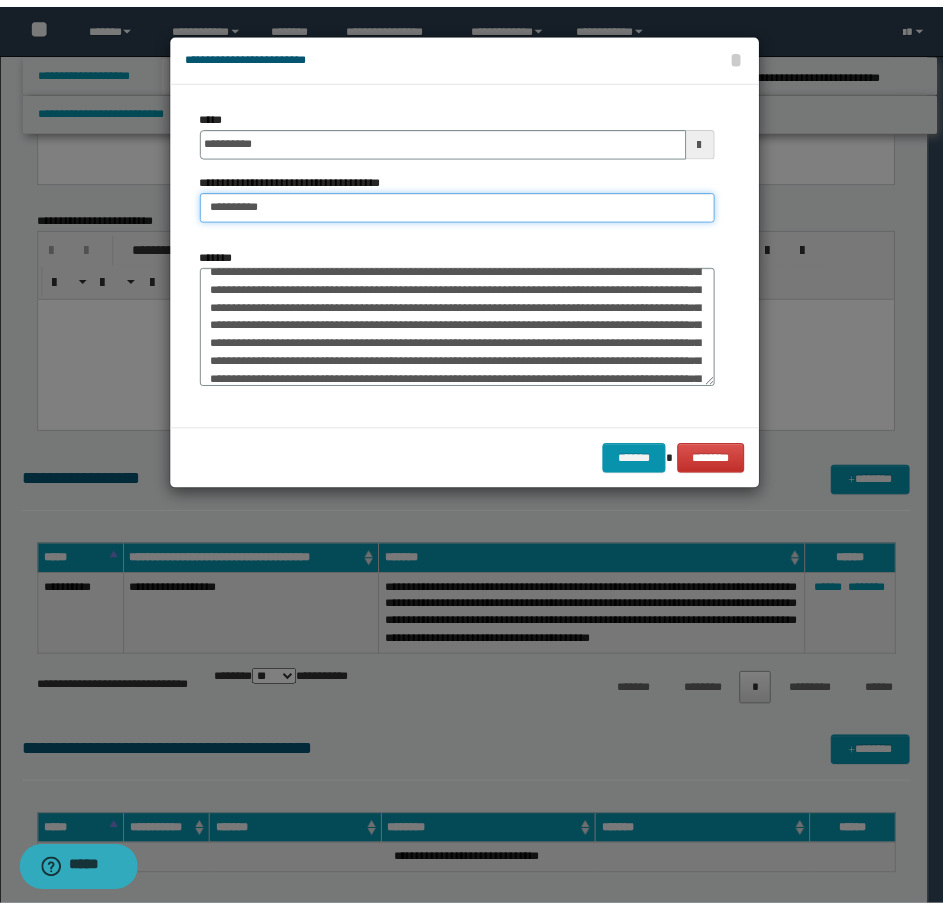 scroll, scrollTop: 162, scrollLeft: 0, axis: vertical 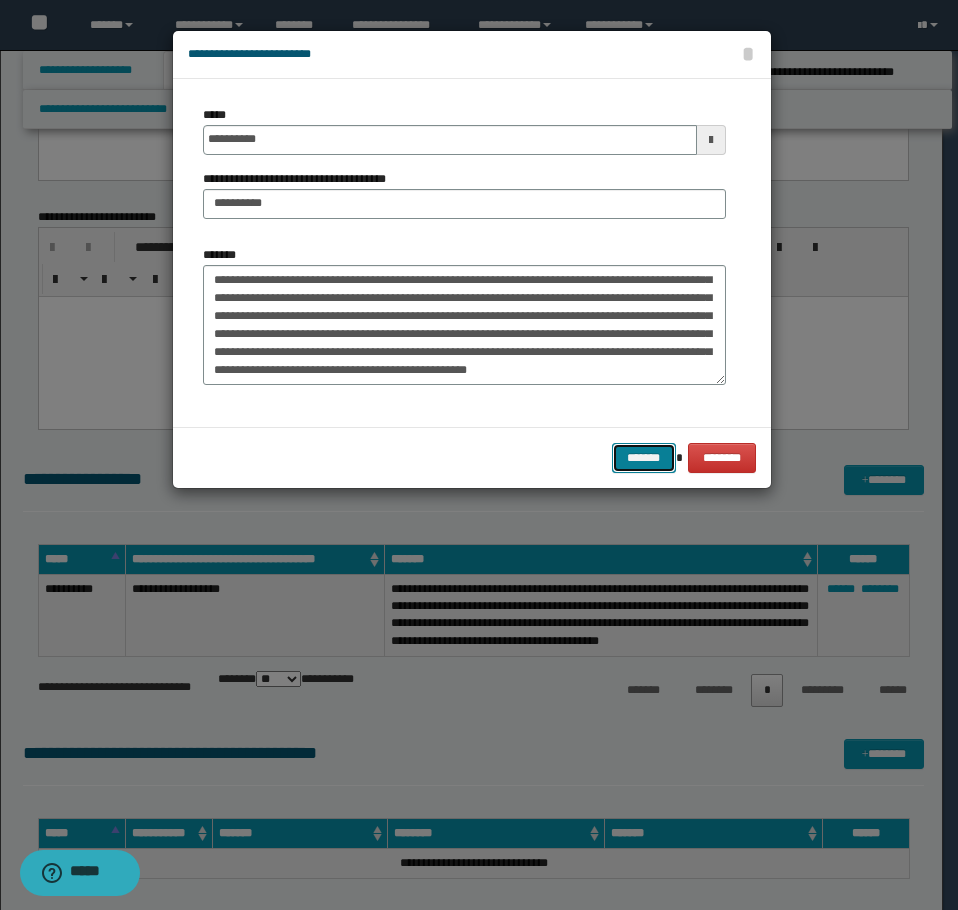 click on "*******" at bounding box center (644, 458) 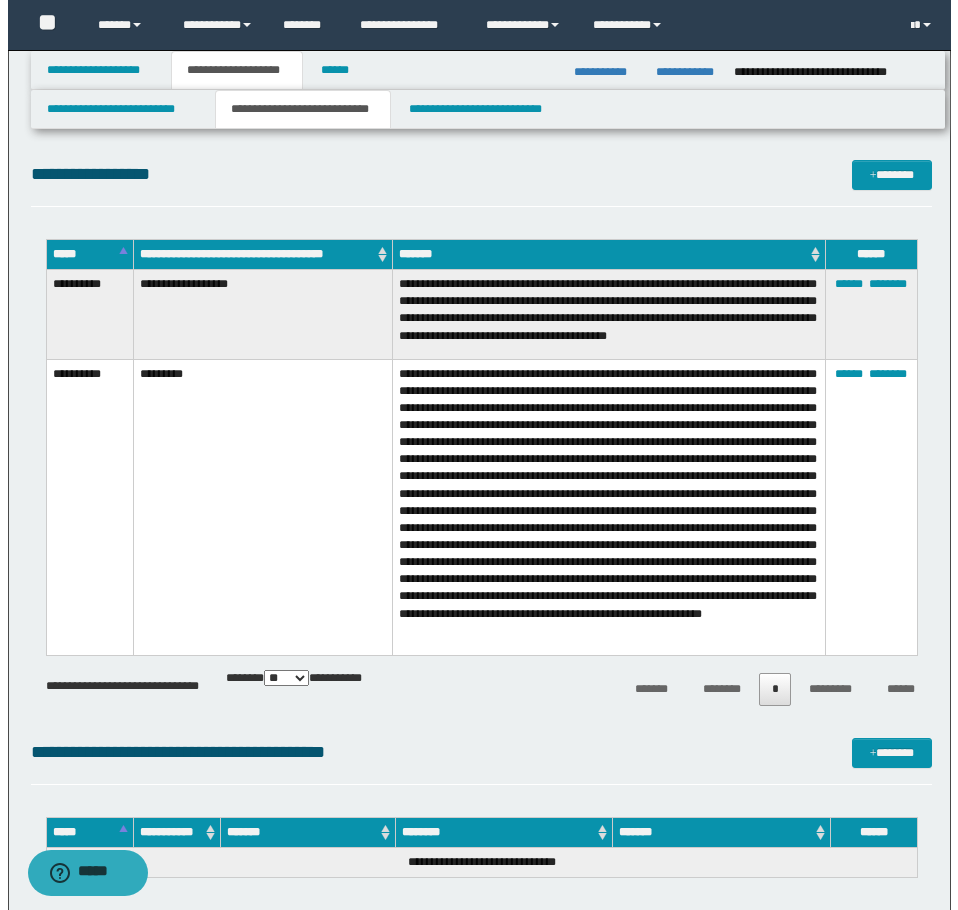 scroll, scrollTop: 2956, scrollLeft: 0, axis: vertical 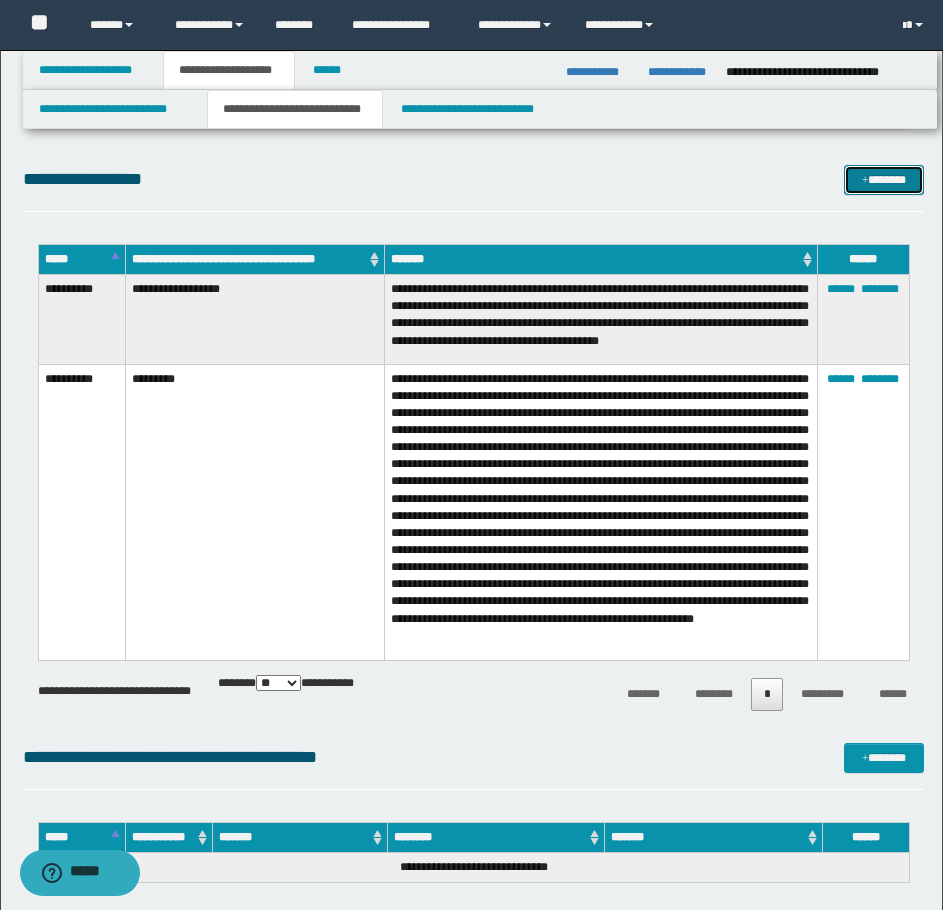 click on "*******" at bounding box center [884, 180] 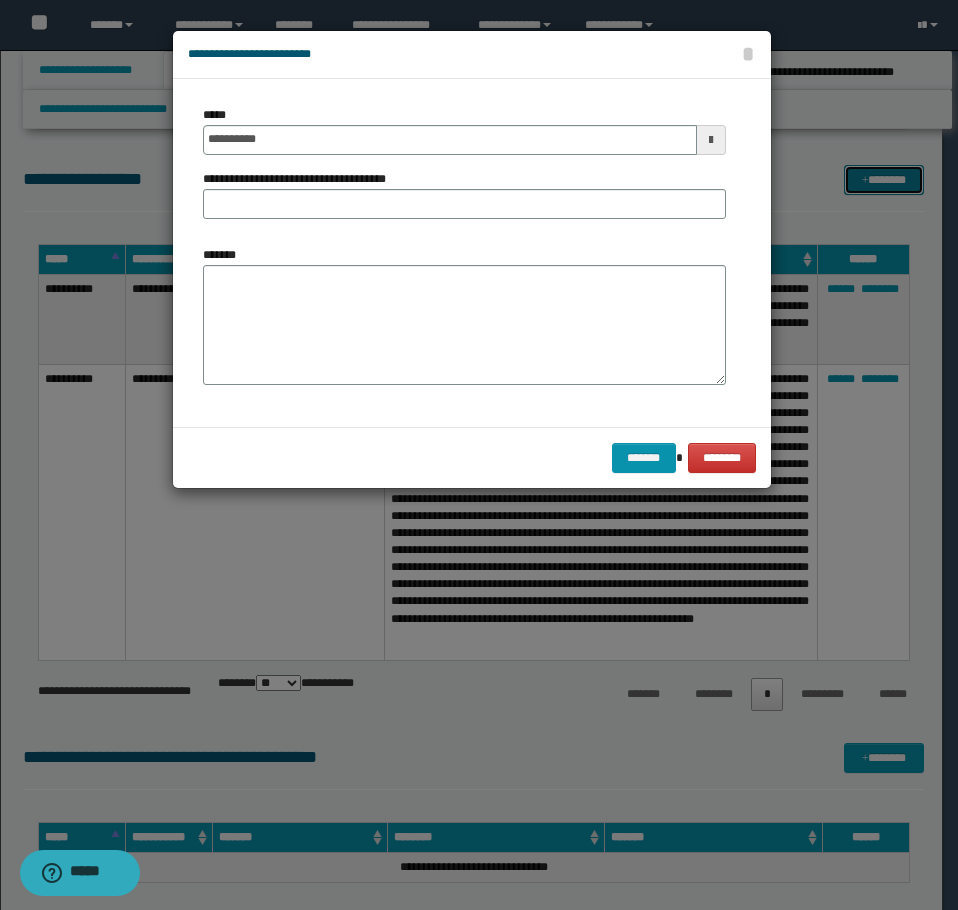 scroll, scrollTop: 0, scrollLeft: 0, axis: both 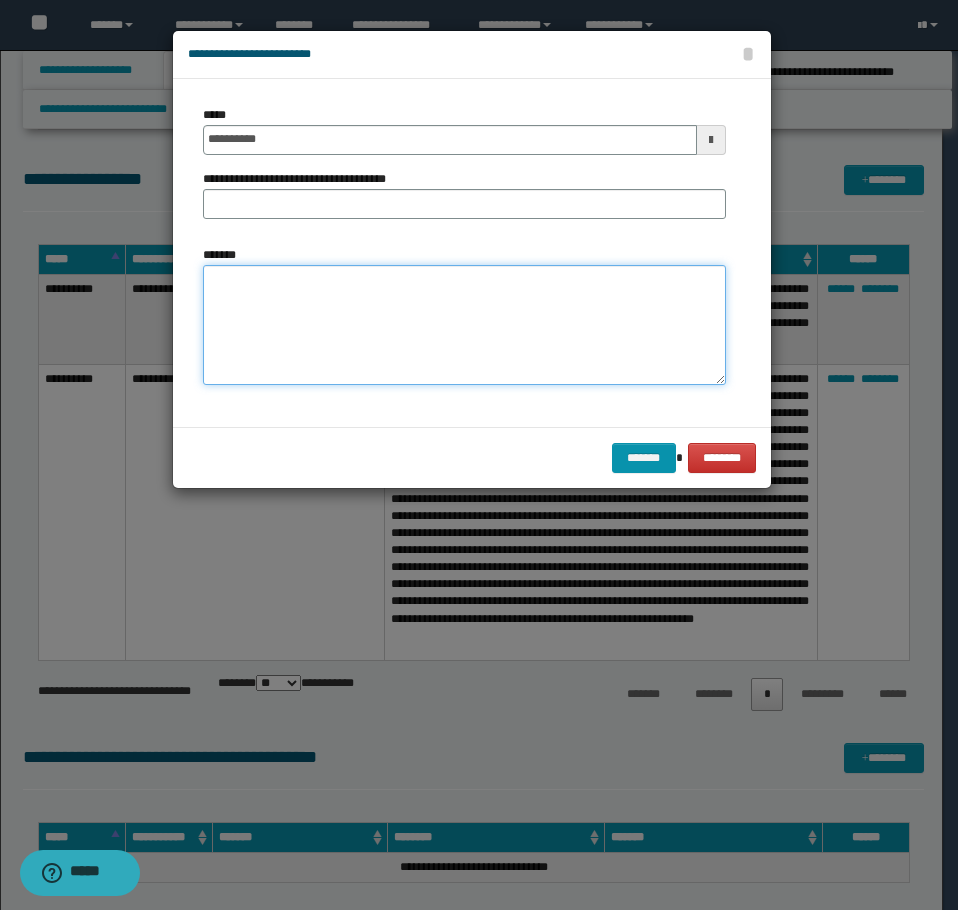 click on "*******" at bounding box center [464, 325] 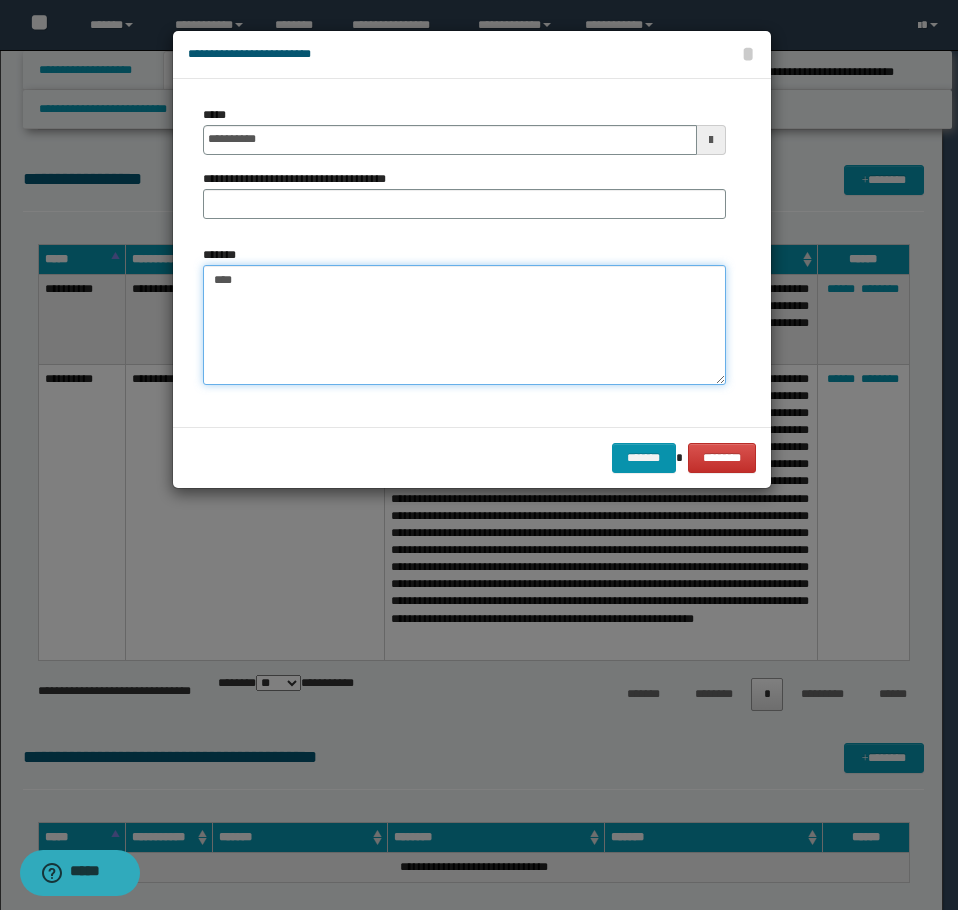 paste on "**********" 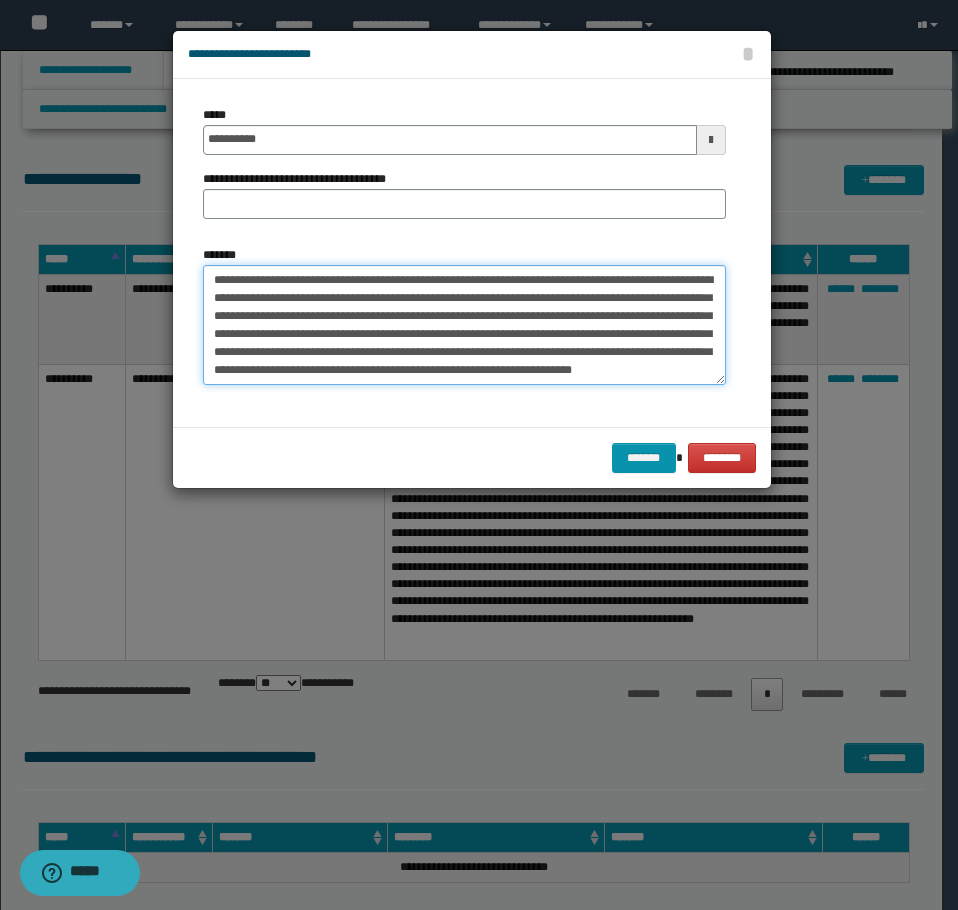 scroll, scrollTop: 12, scrollLeft: 0, axis: vertical 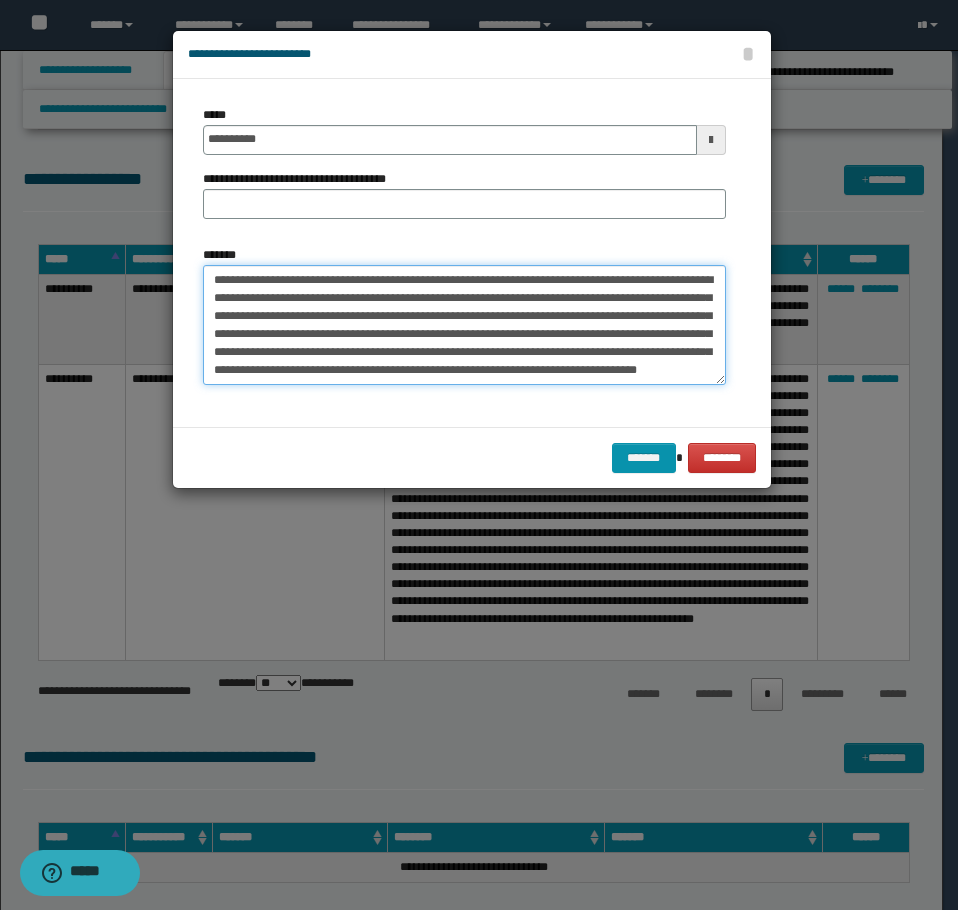 type on "**********" 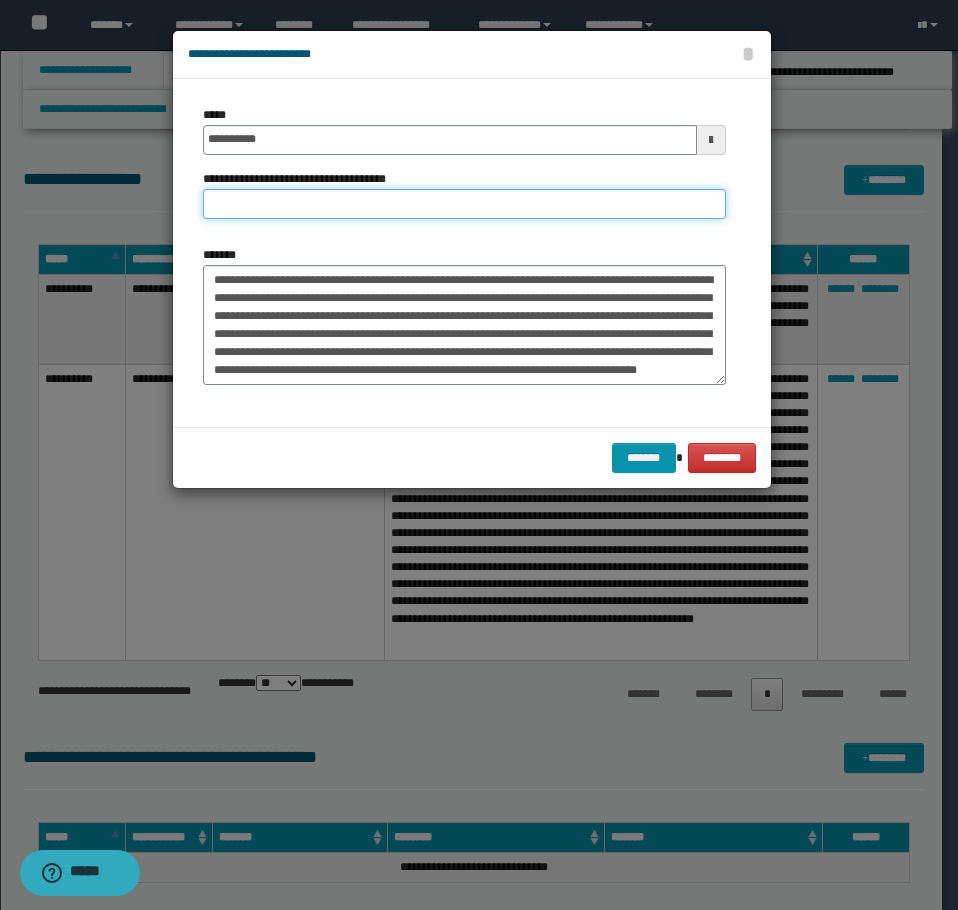 click on "**********" at bounding box center (464, 204) 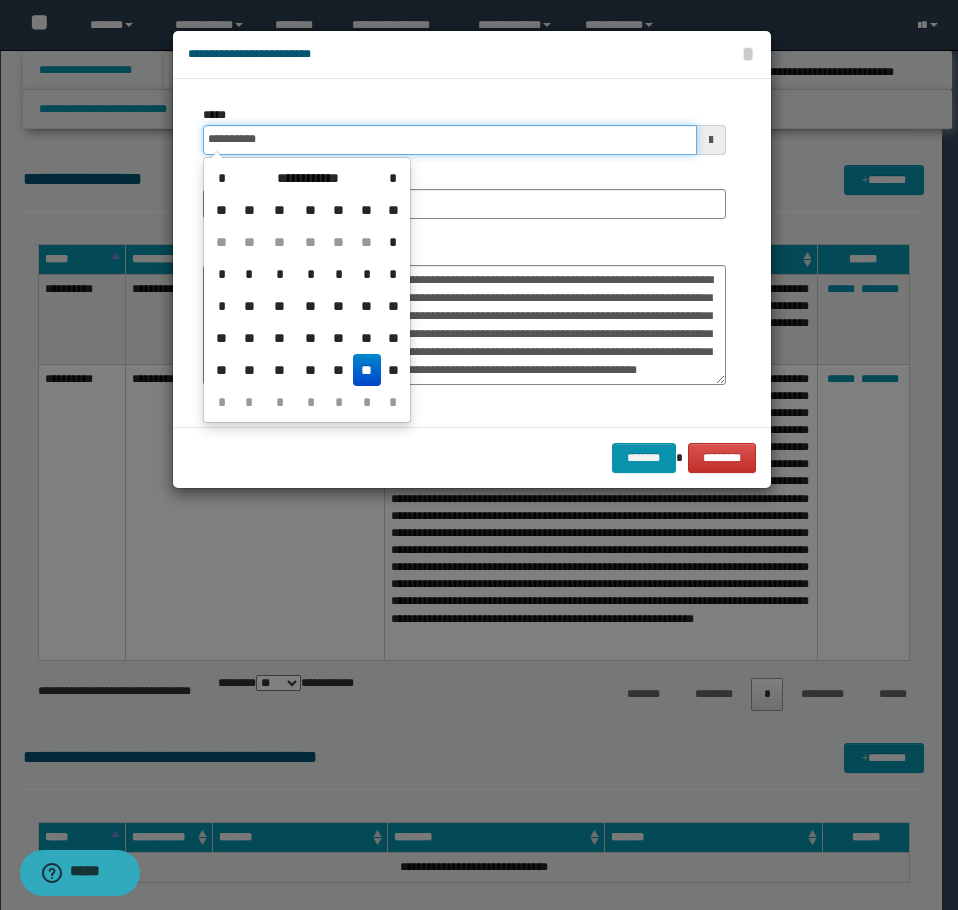 click on "**********" at bounding box center (450, 140) 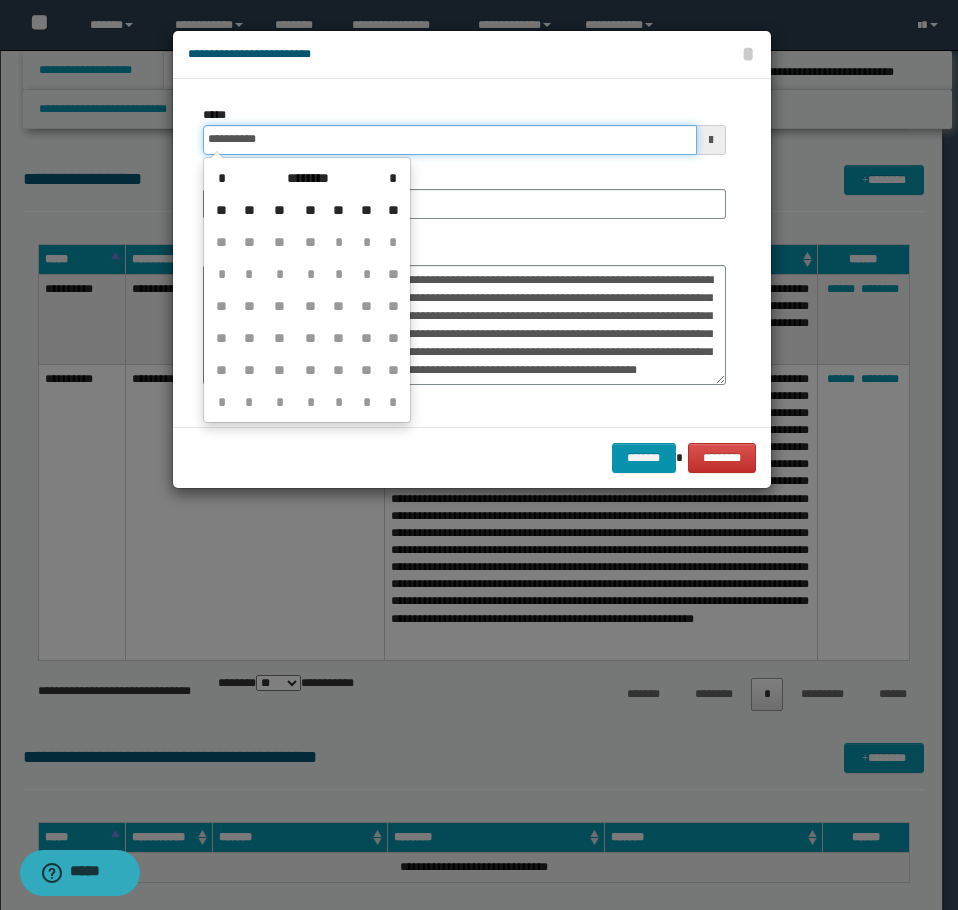 type on "**********" 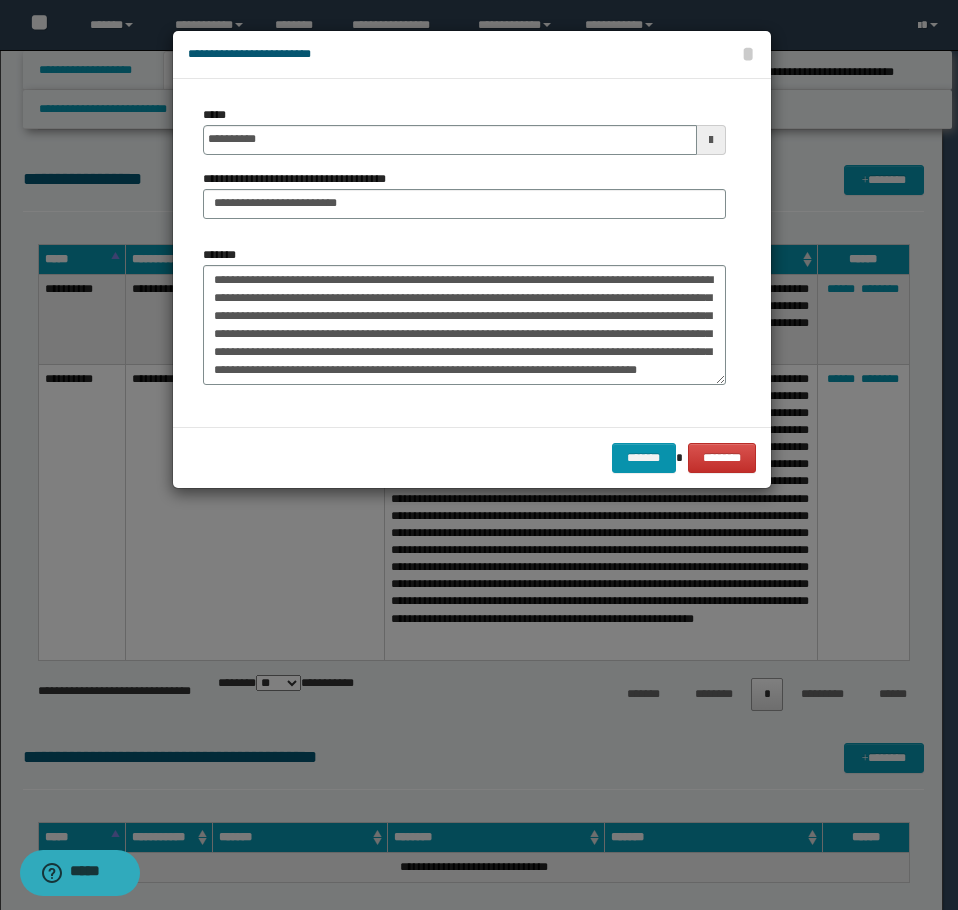 click on "**********" at bounding box center (464, 194) 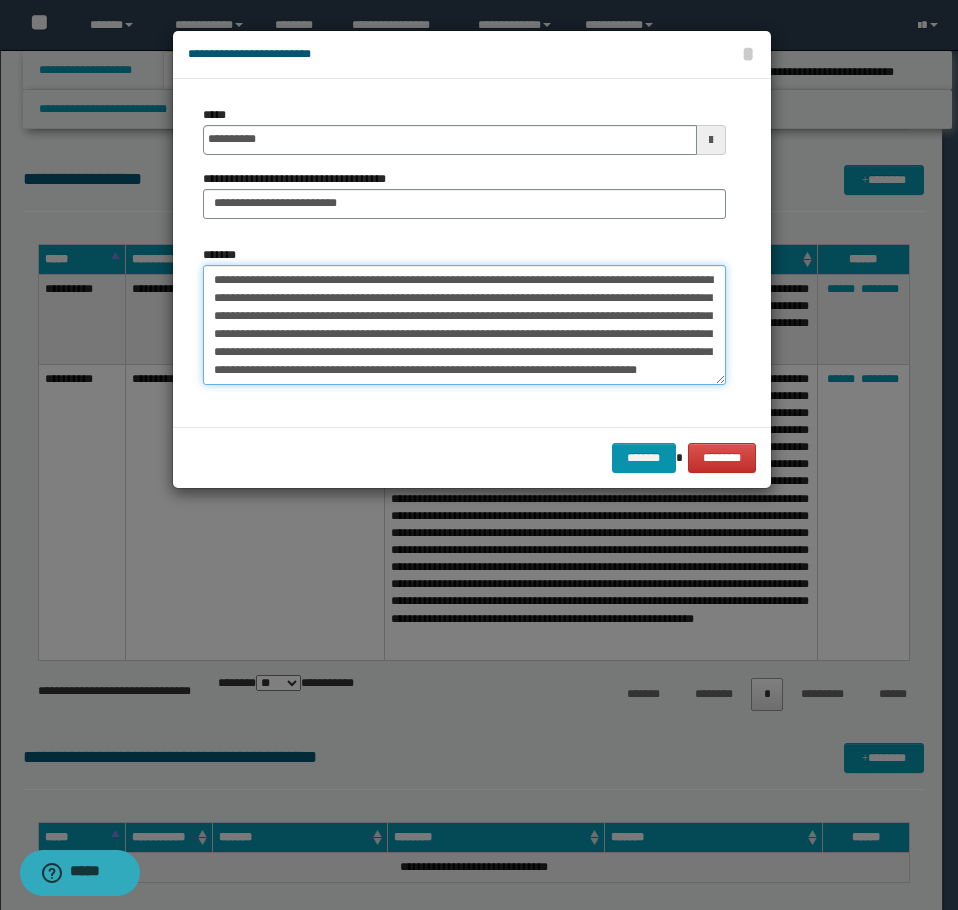 click on "**********" at bounding box center (464, 325) 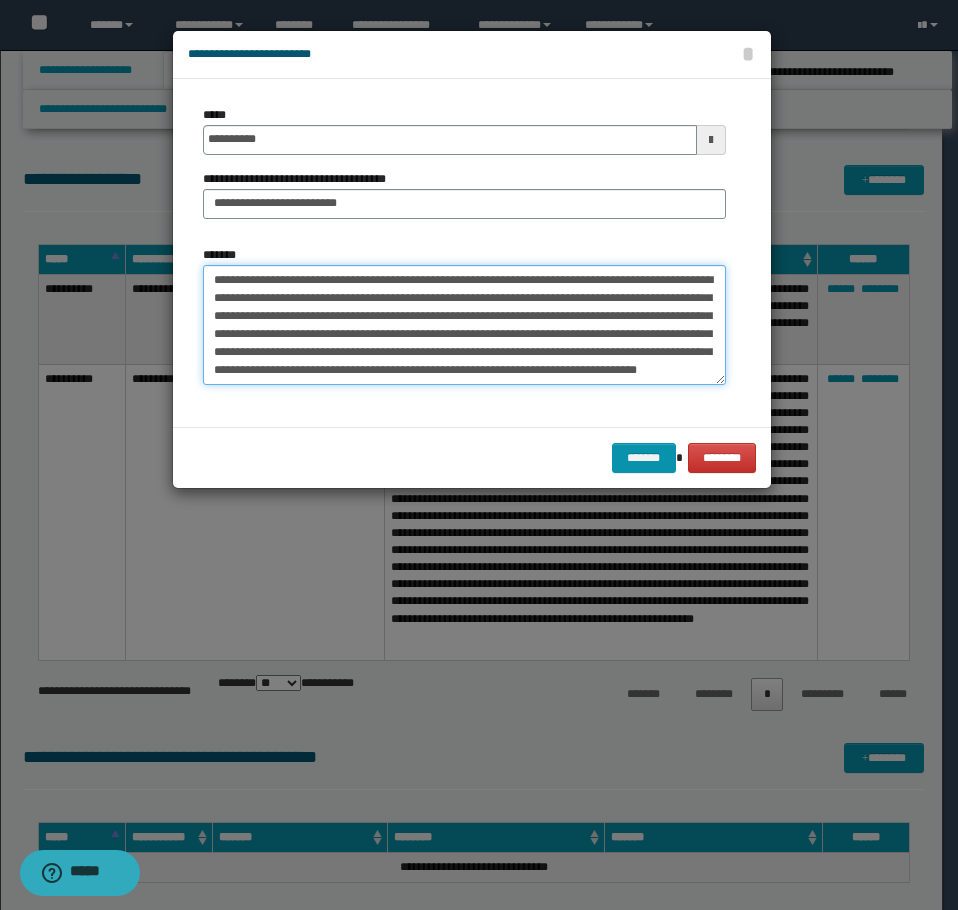 scroll, scrollTop: 18, scrollLeft: 0, axis: vertical 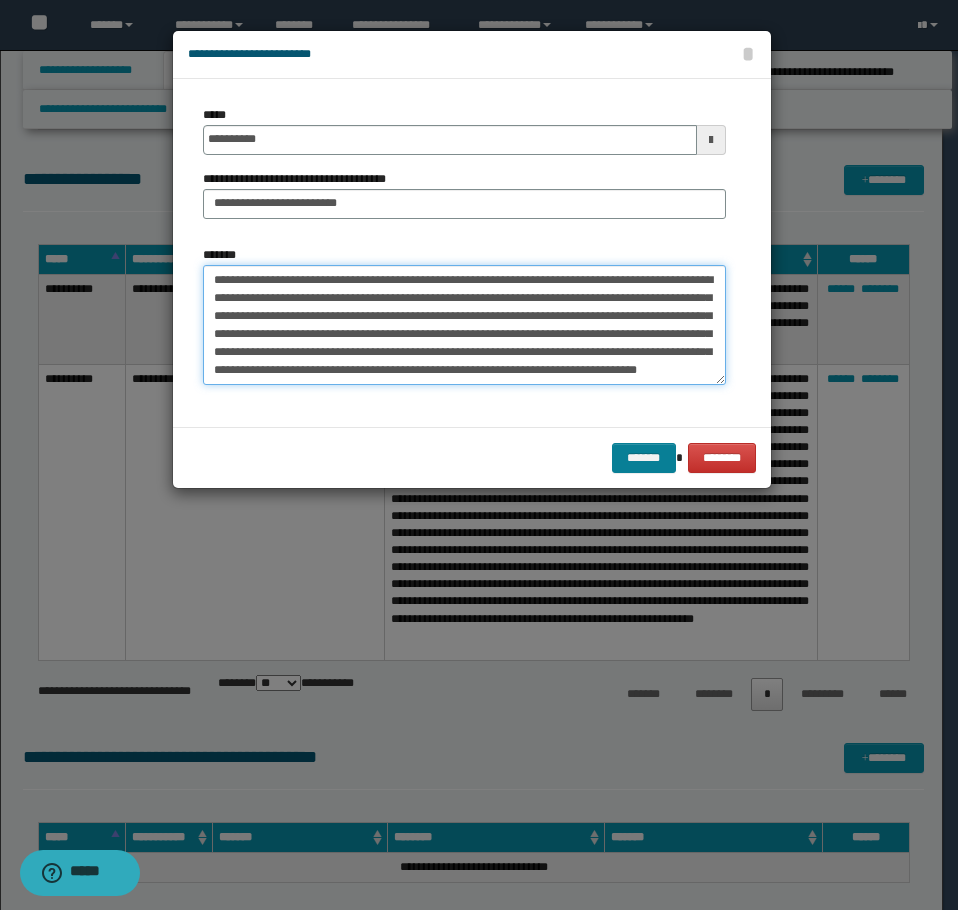 type on "**********" 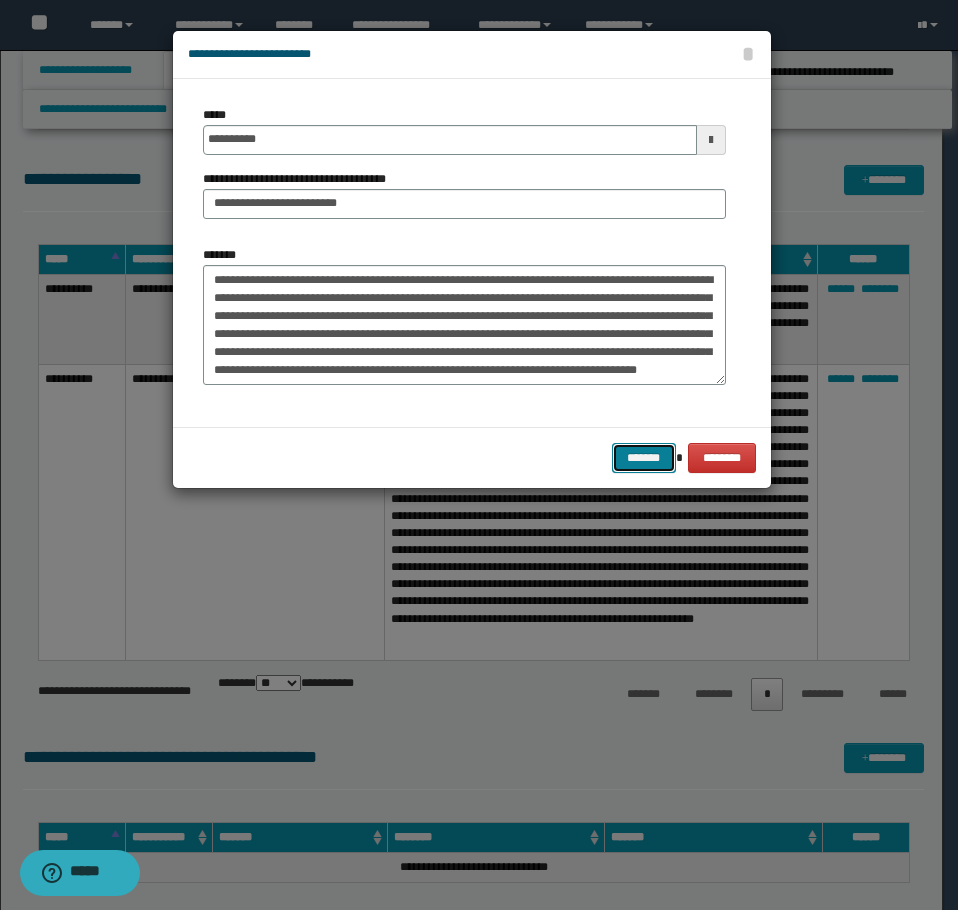 click on "*******" at bounding box center (644, 458) 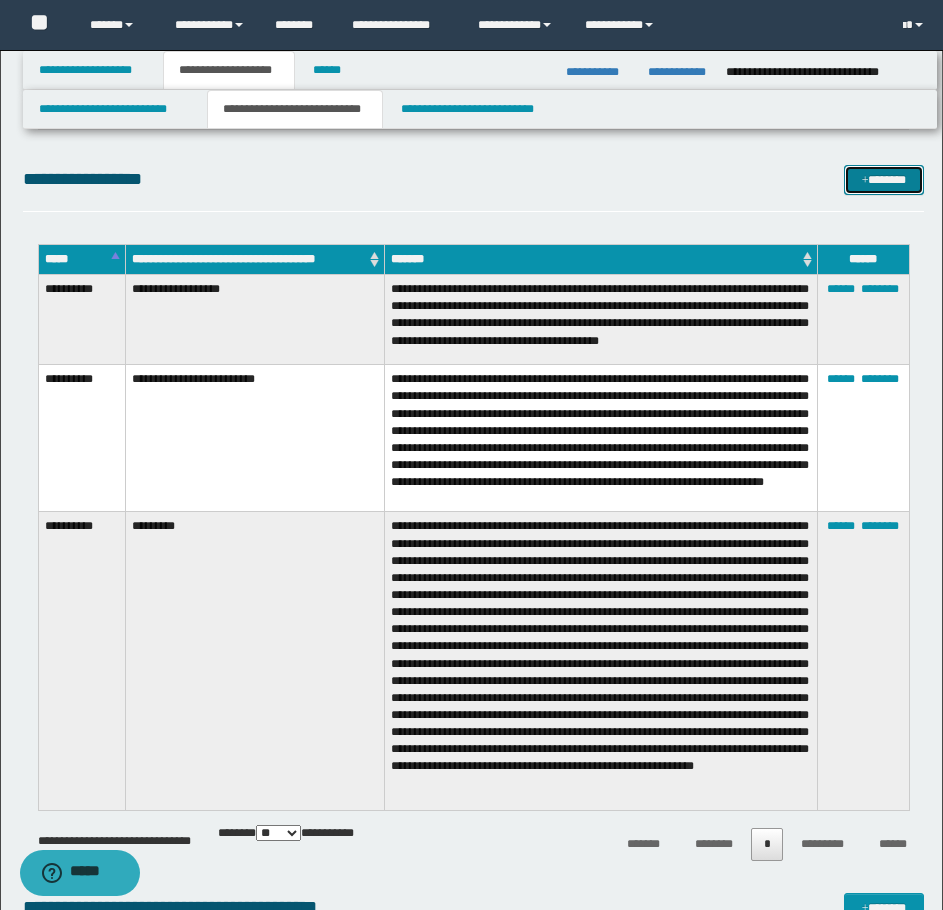 click at bounding box center (865, 181) 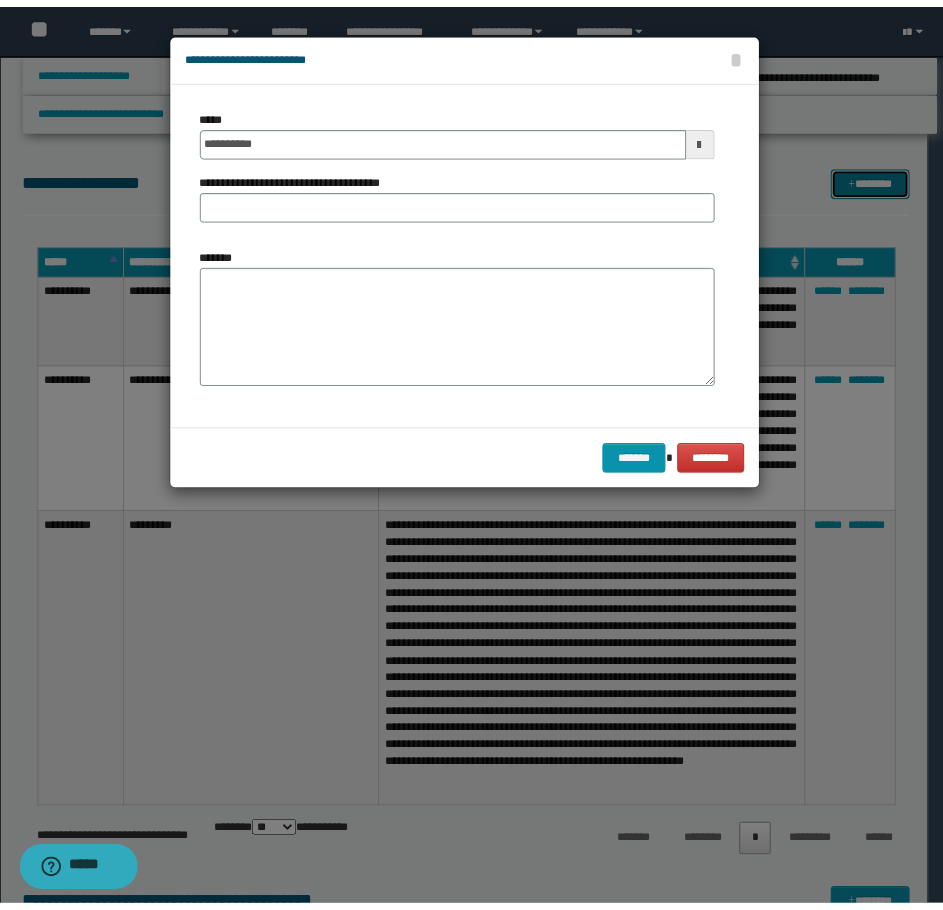 scroll, scrollTop: 0, scrollLeft: 0, axis: both 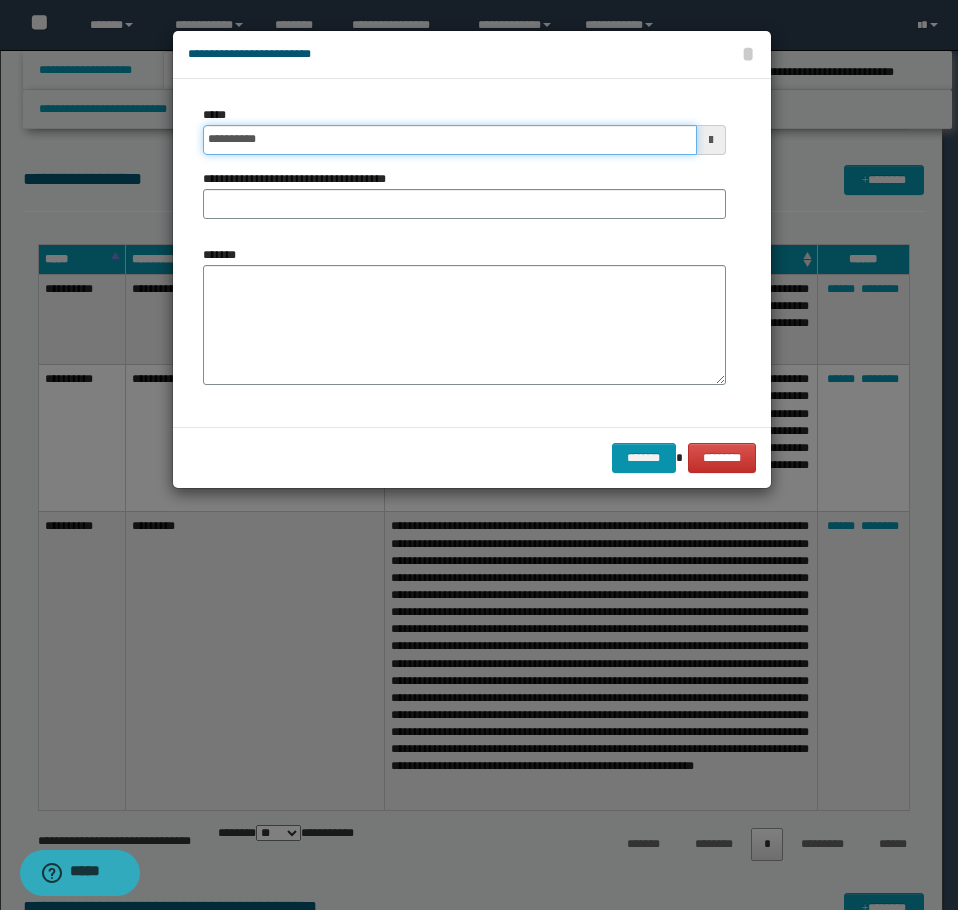 click on "**********" at bounding box center [450, 140] 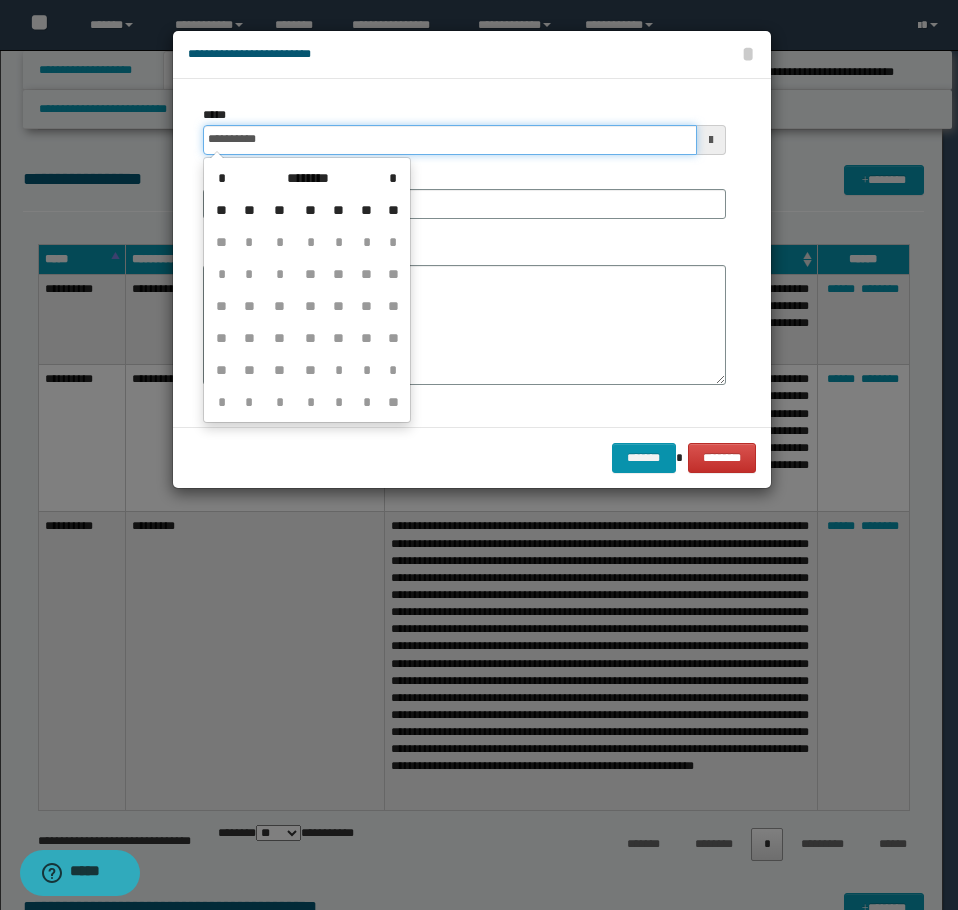 type on "**********" 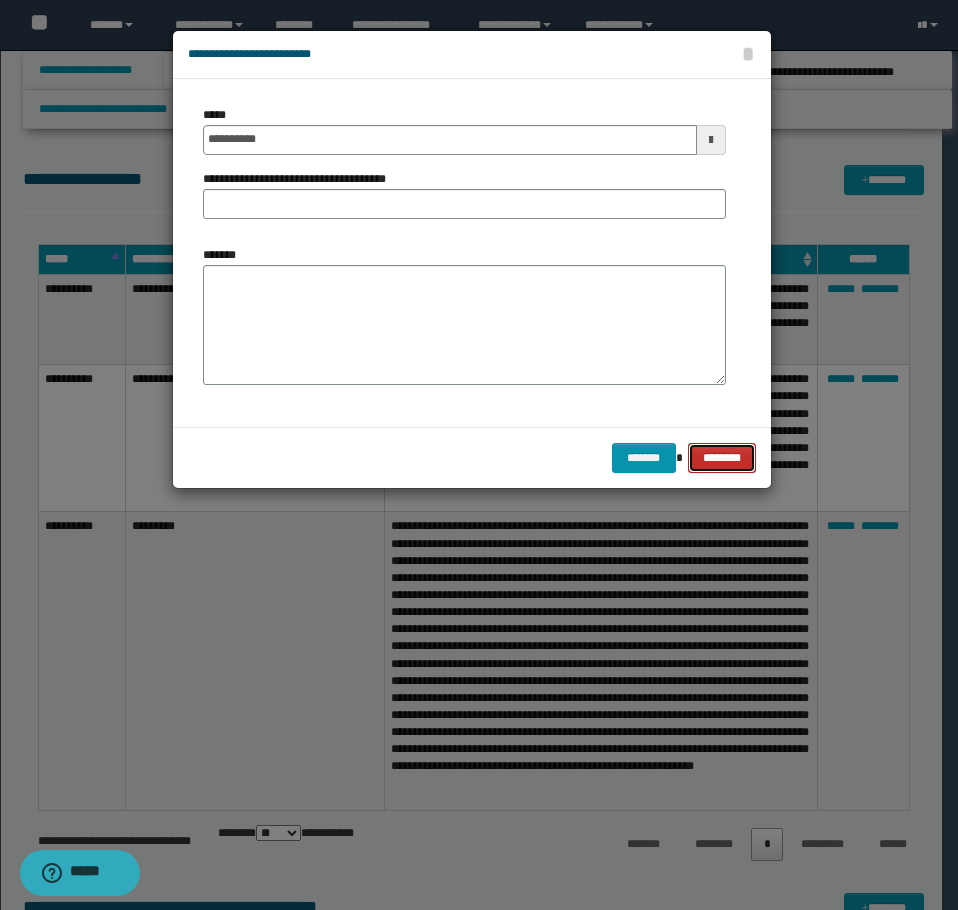 click on "********" at bounding box center (721, 458) 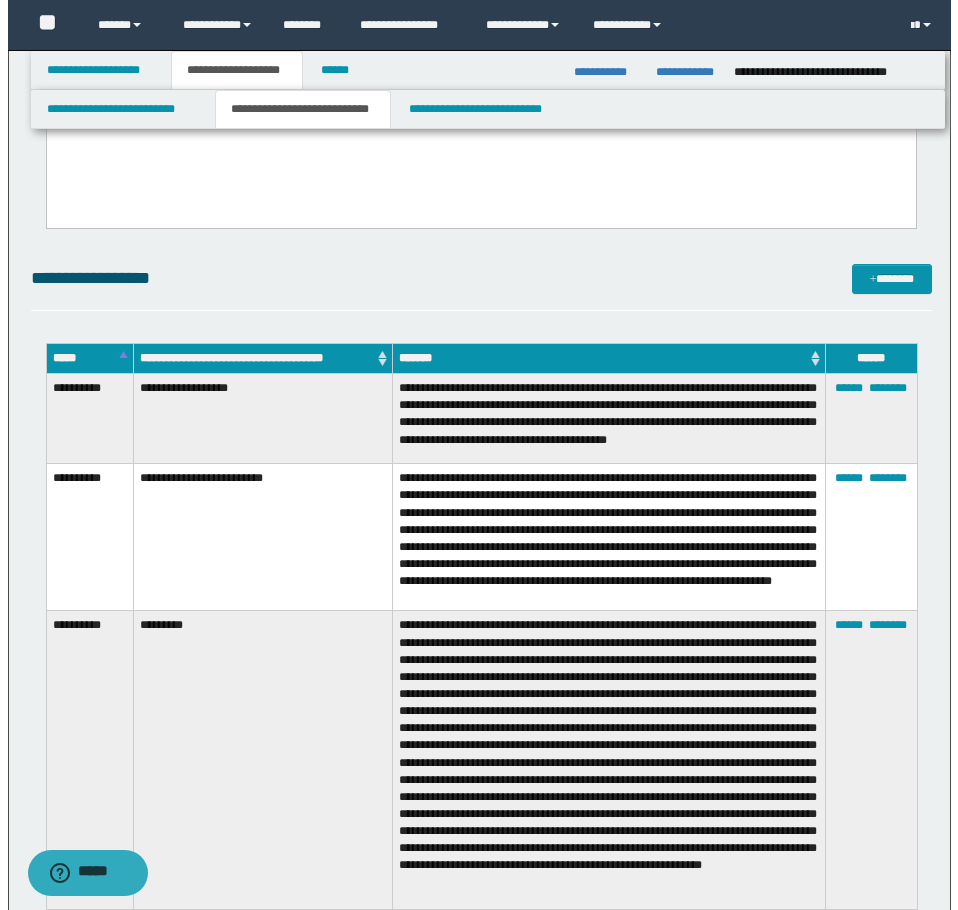 scroll, scrollTop: 2856, scrollLeft: 0, axis: vertical 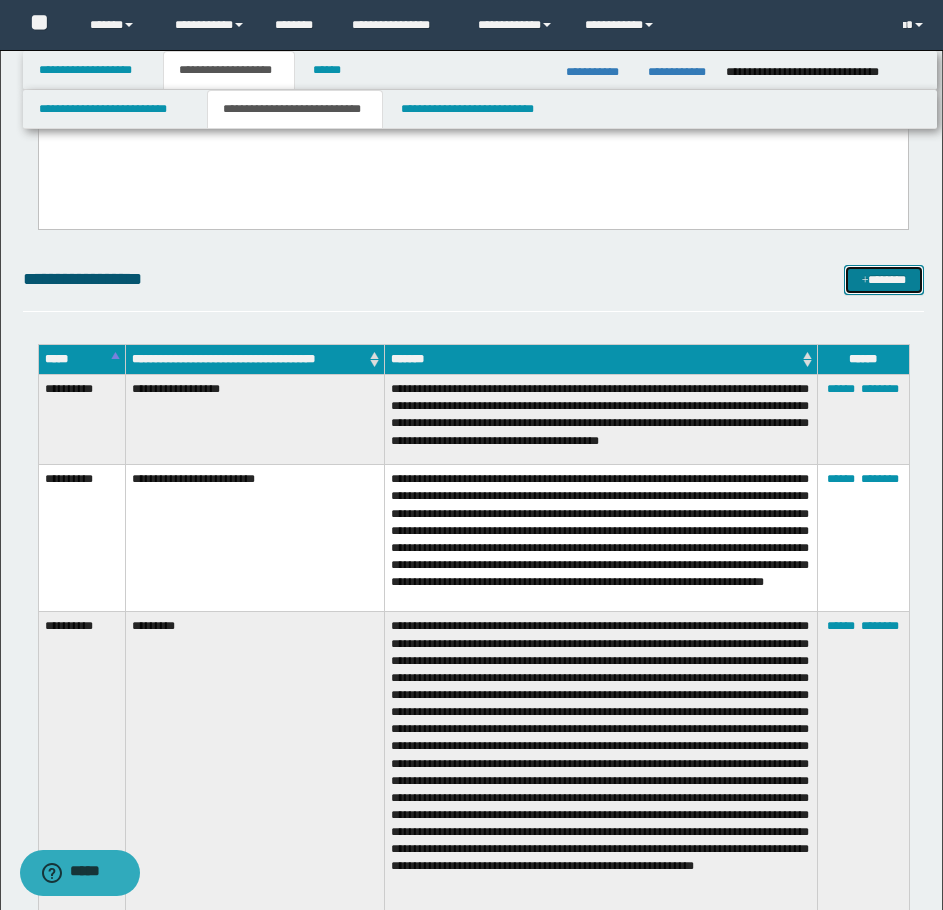 click at bounding box center (865, 281) 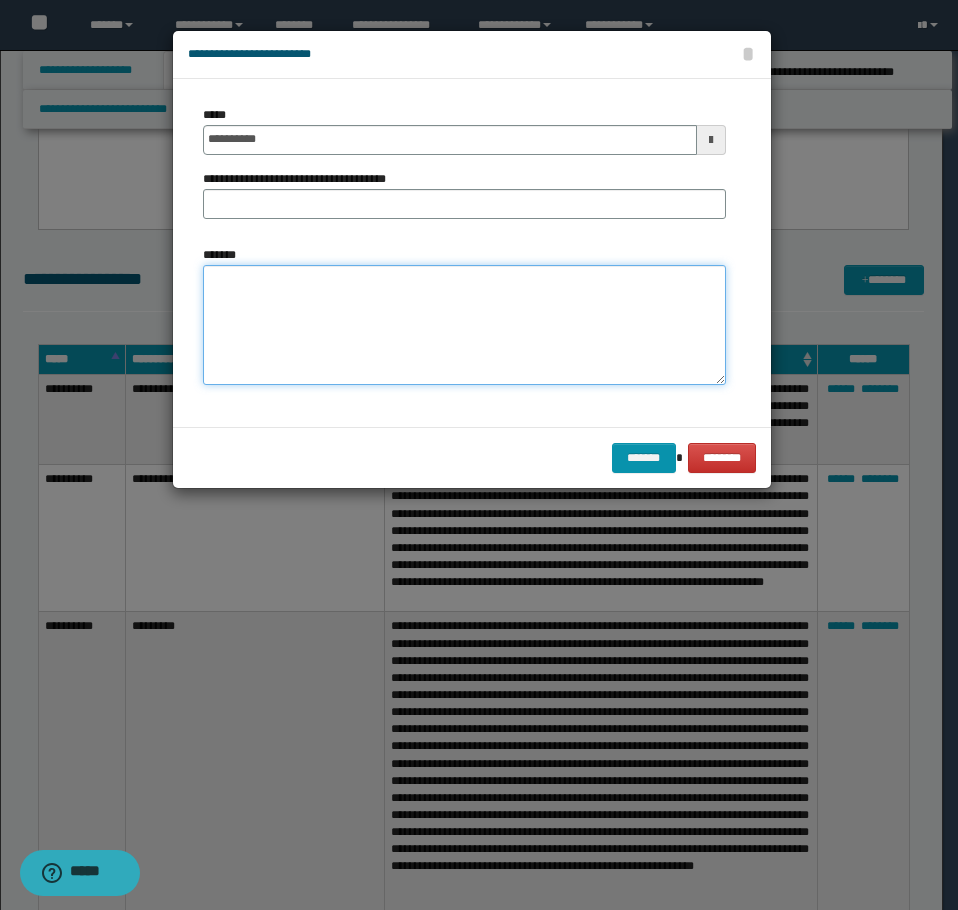 click on "*******" at bounding box center (464, 325) 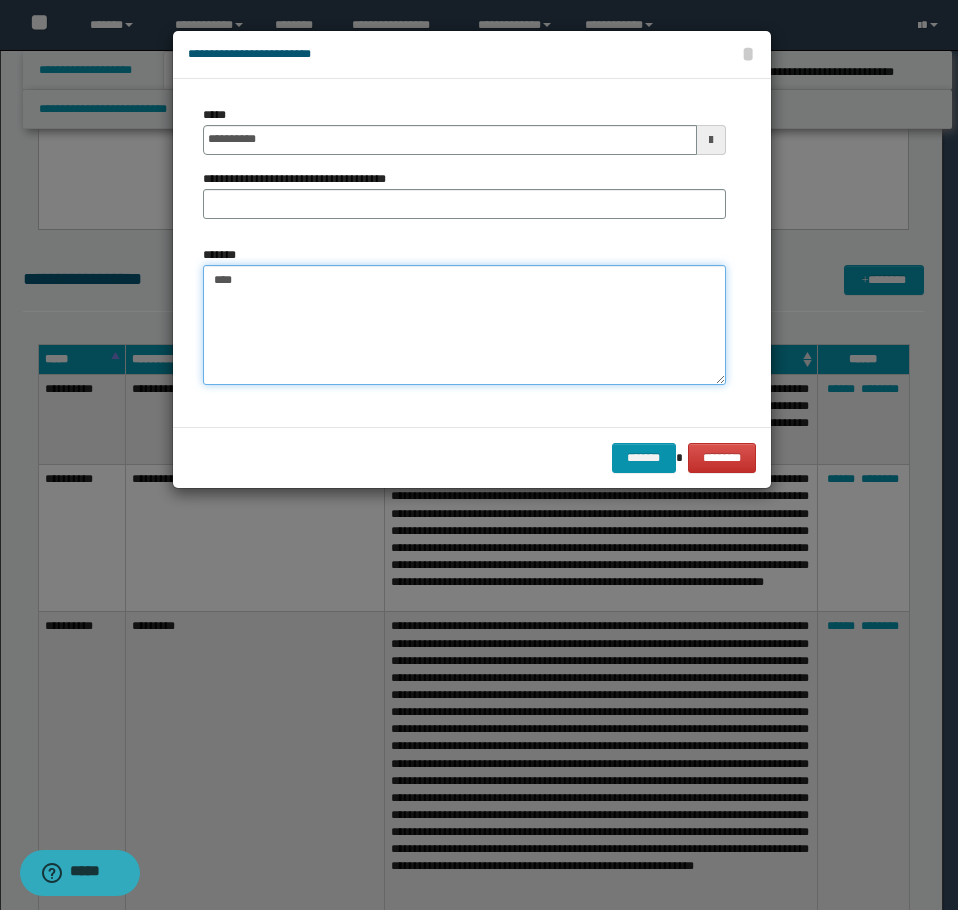 paste on "**********" 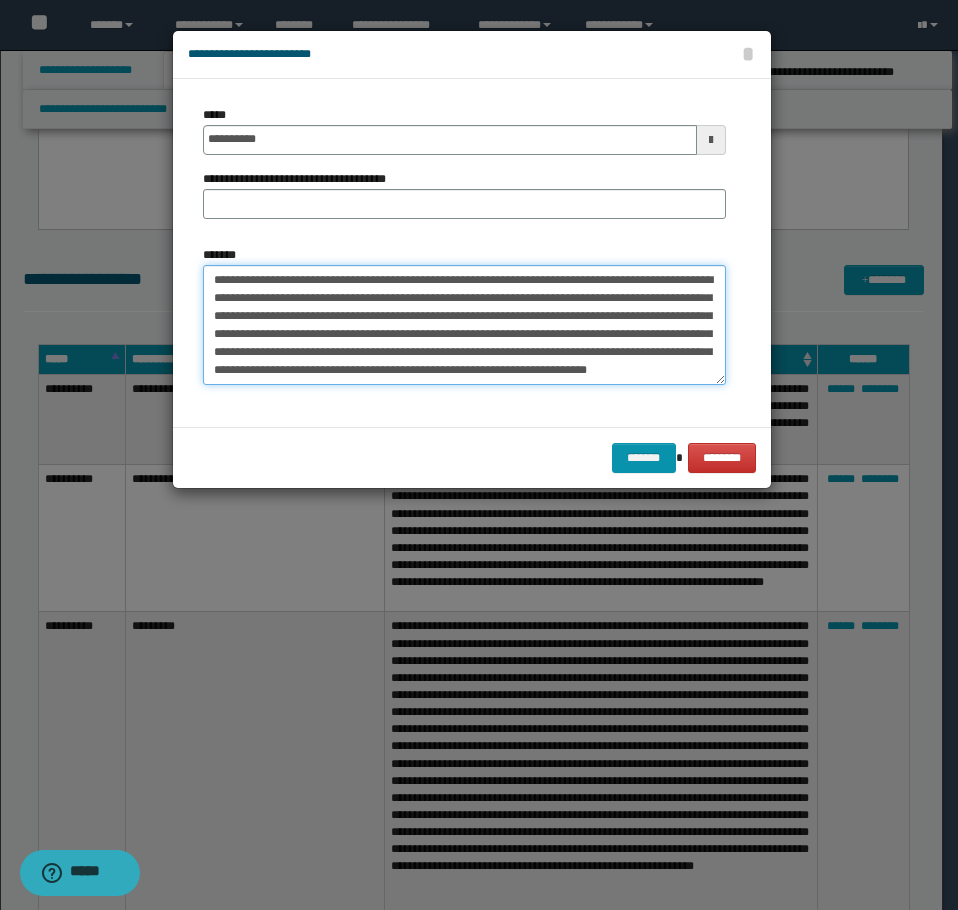 scroll, scrollTop: 12, scrollLeft: 0, axis: vertical 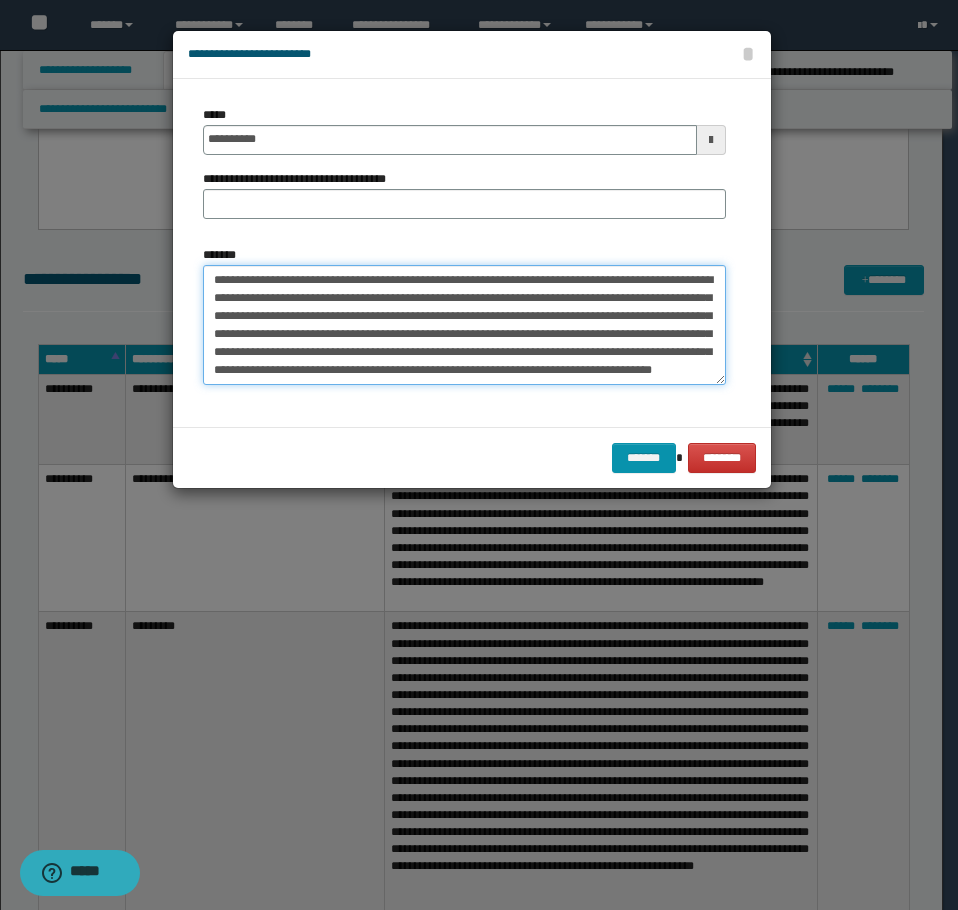 type on "**********" 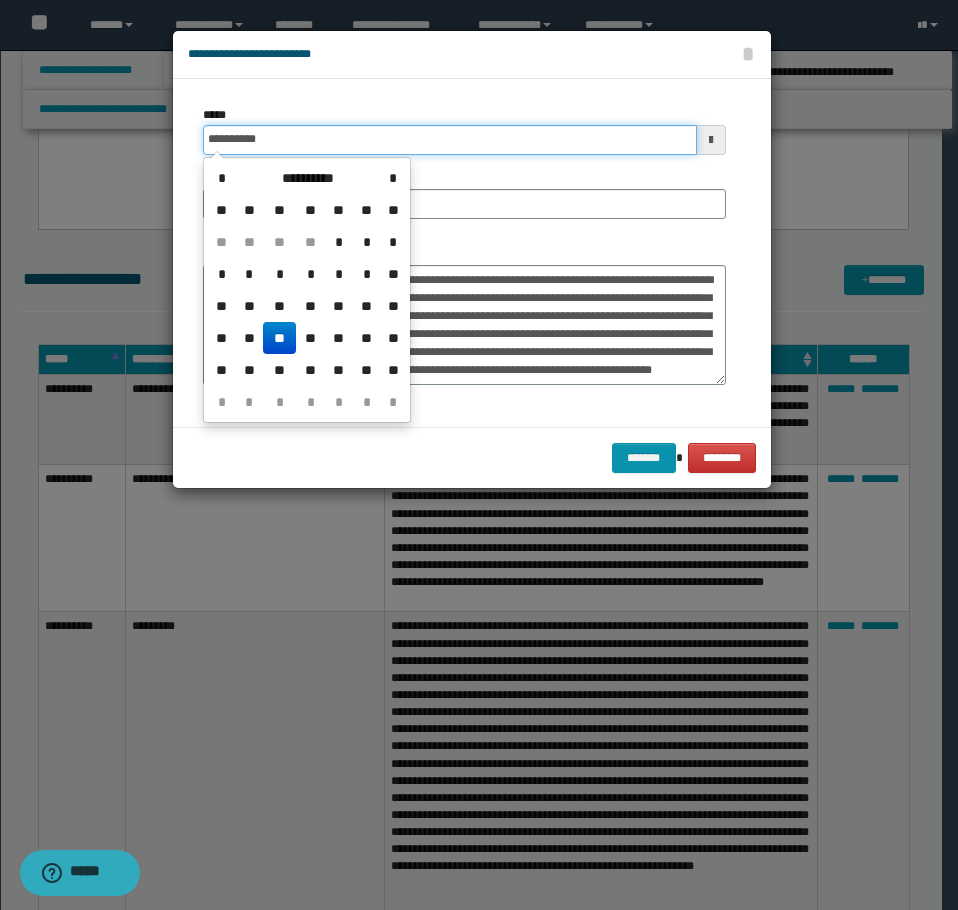 click on "**********" at bounding box center [450, 140] 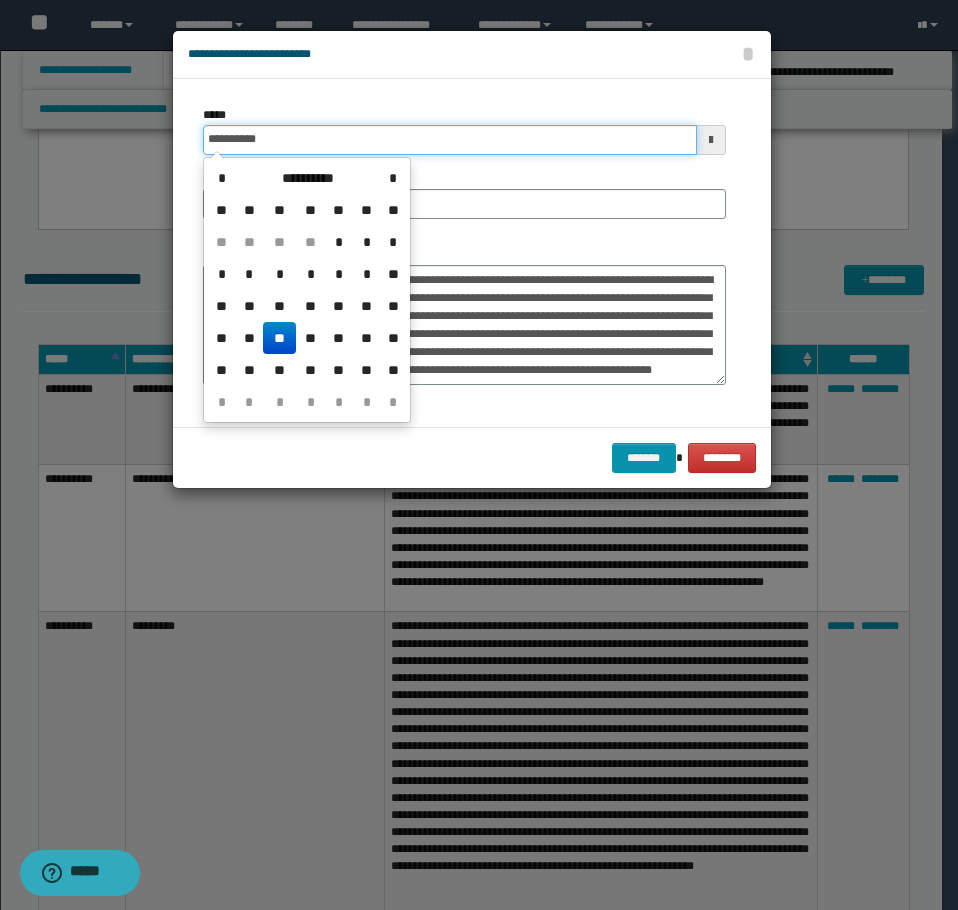 click on "**********" at bounding box center (450, 140) 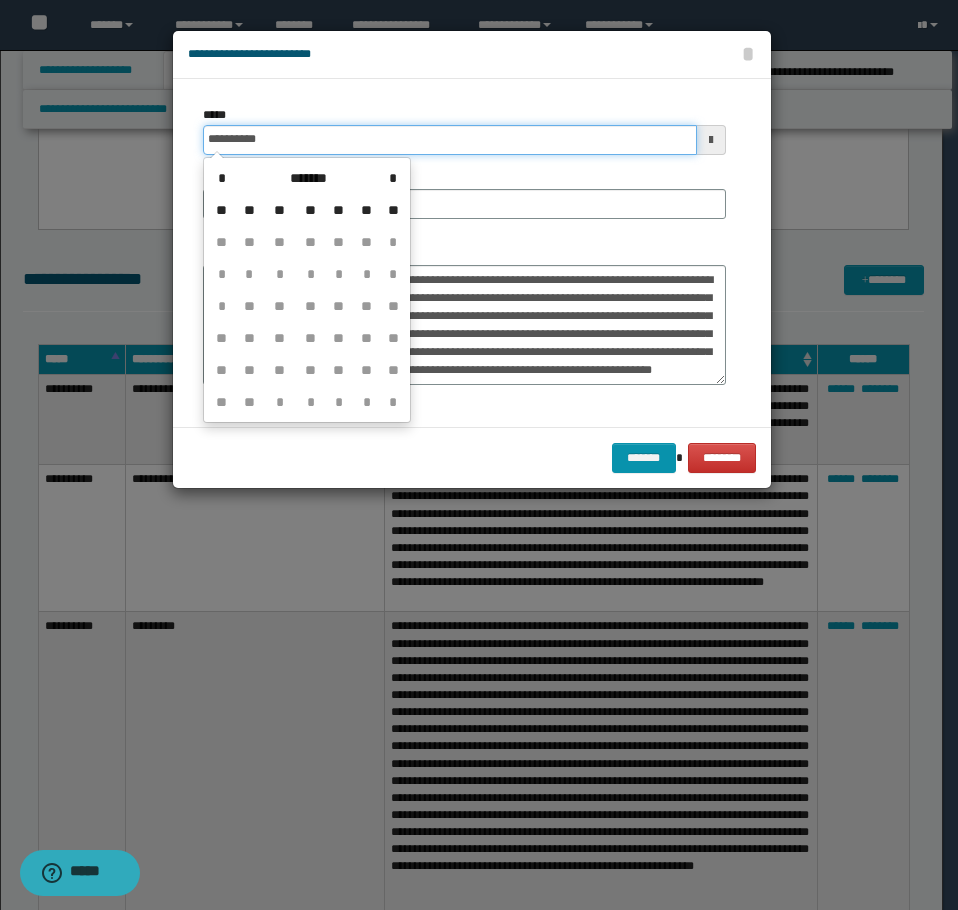 type on "**********" 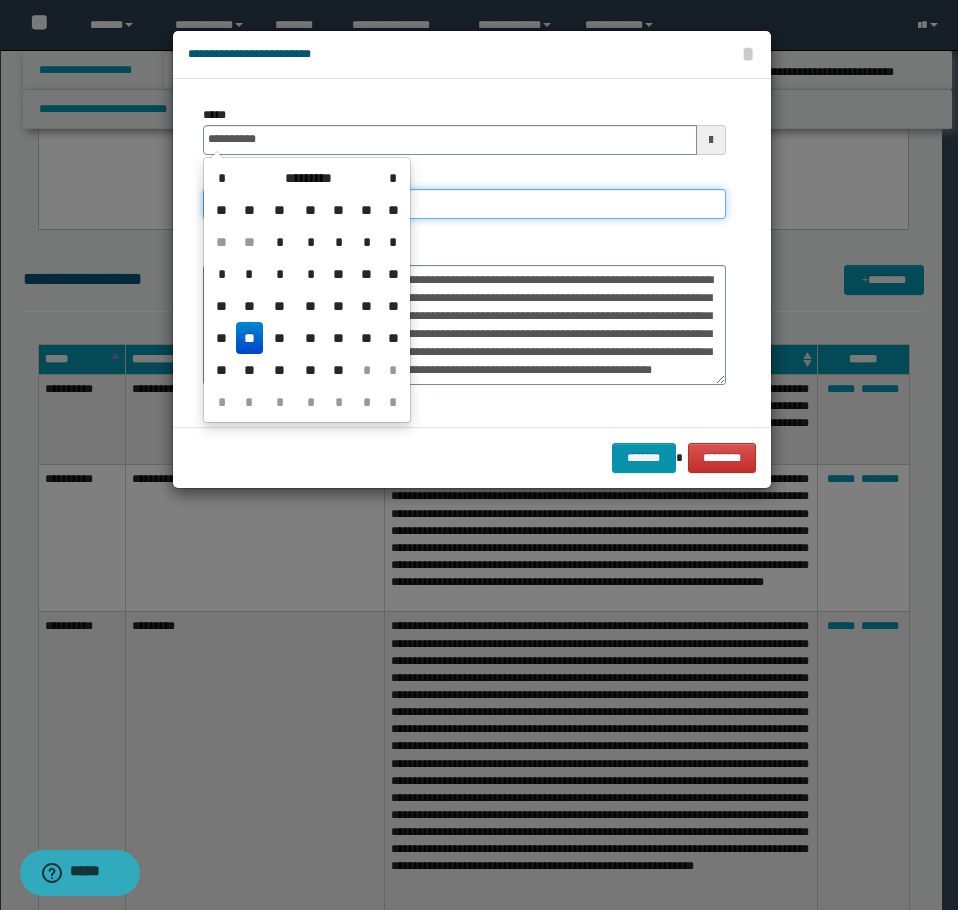click on "**********" at bounding box center [464, 204] 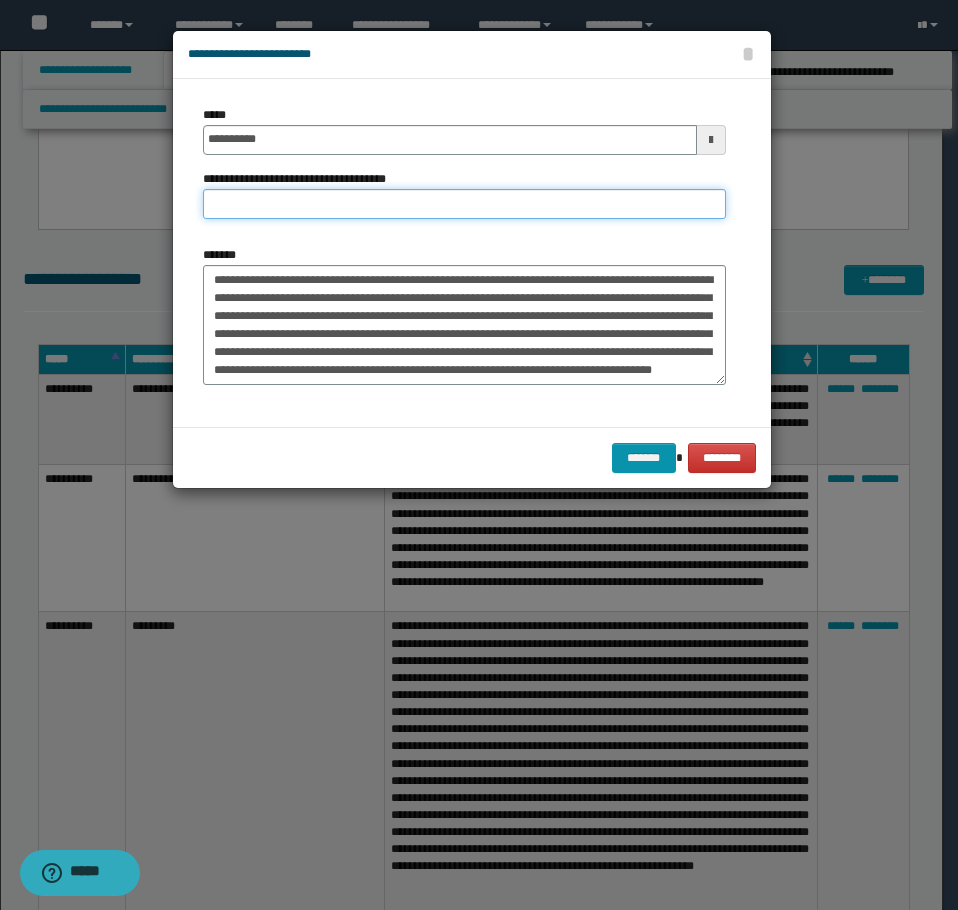type on "**********" 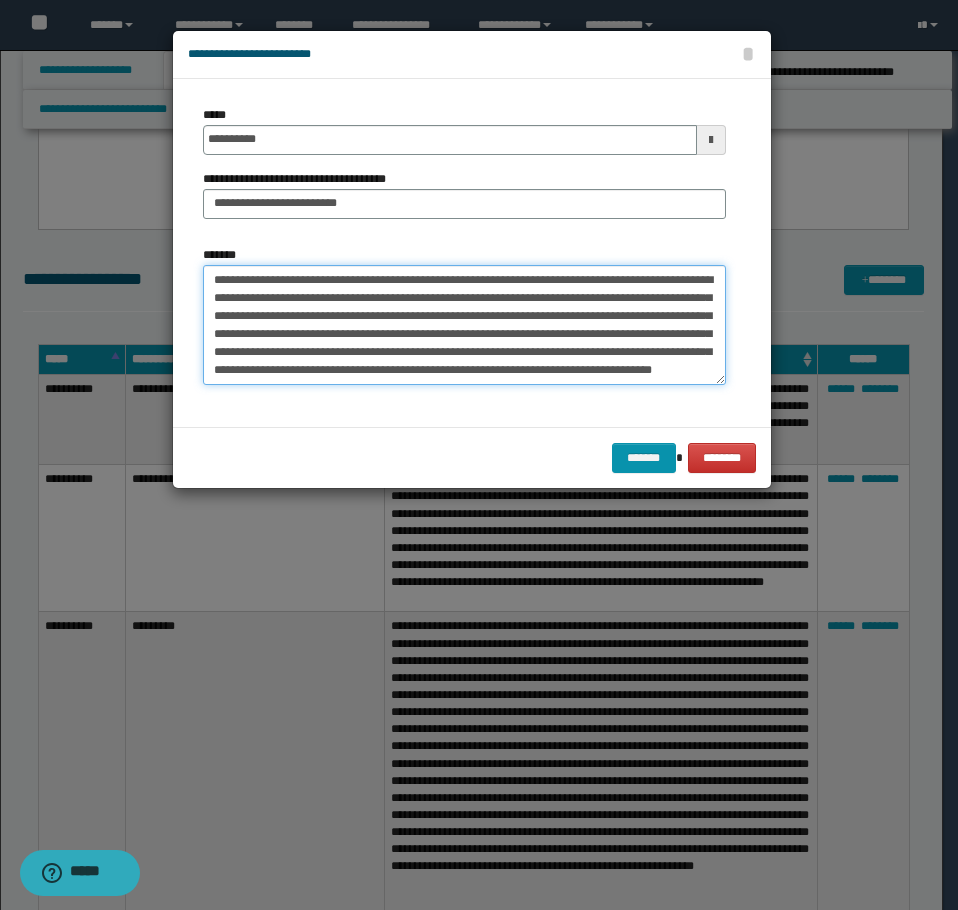 click on "**********" at bounding box center (464, 325) 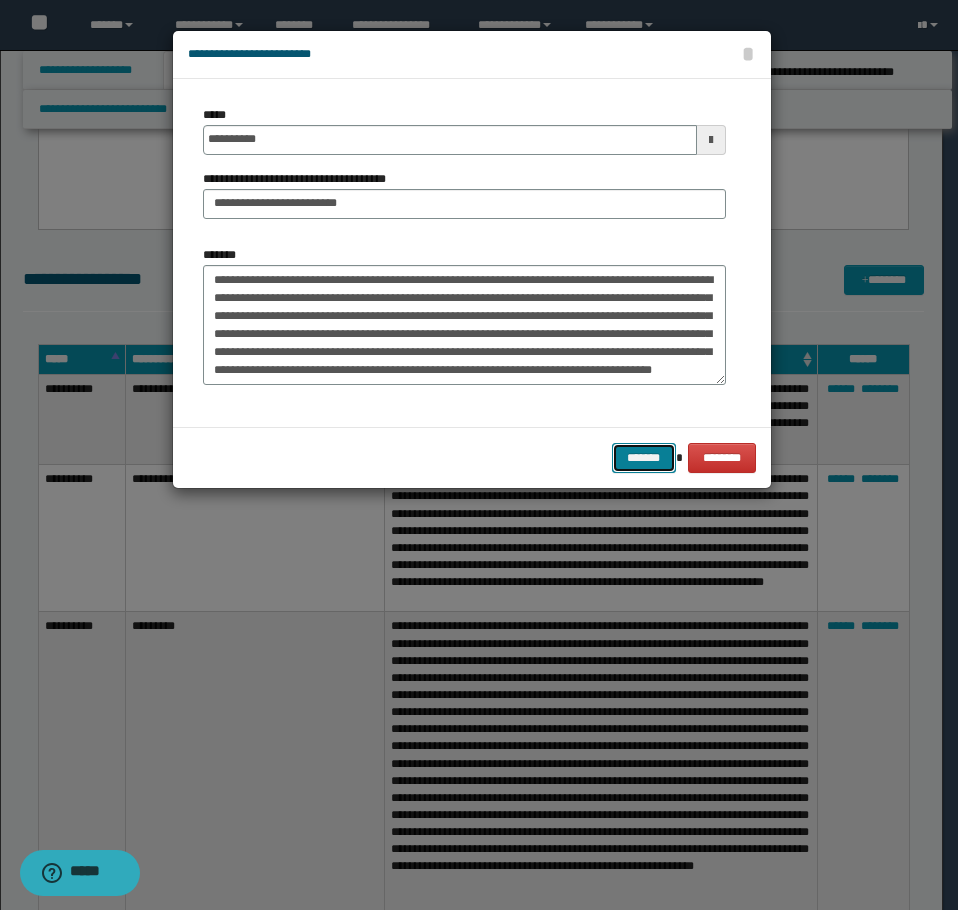 click on "*******" at bounding box center [644, 458] 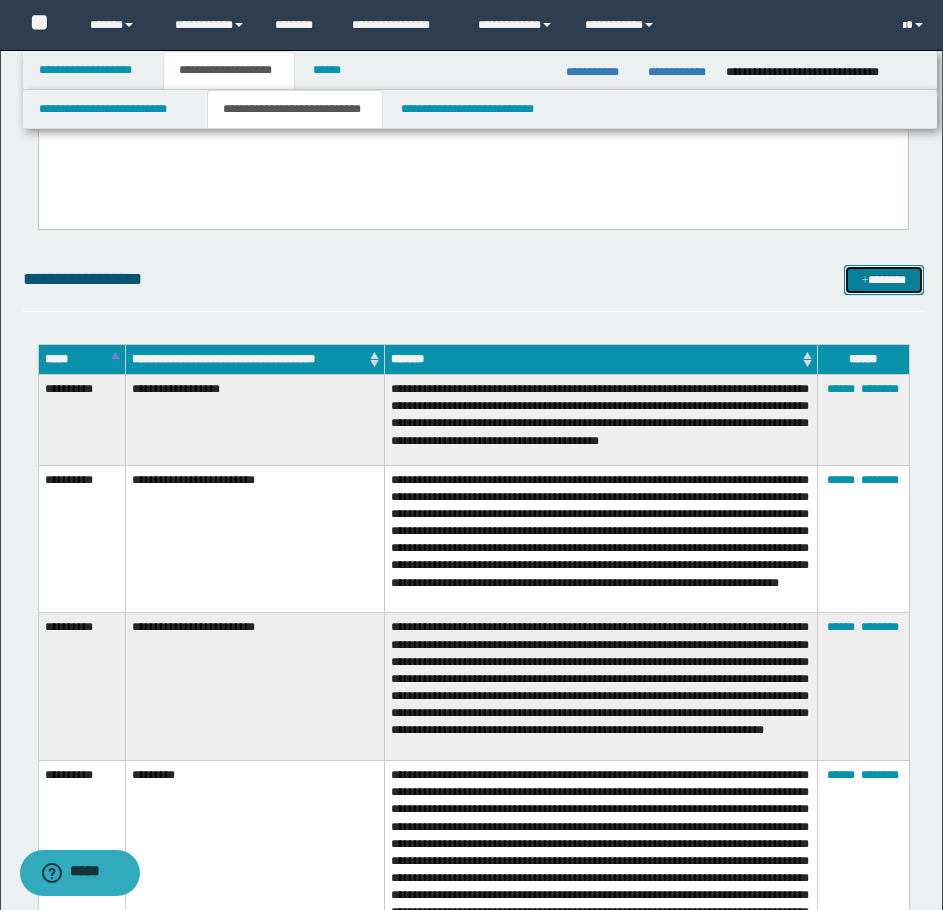 click at bounding box center (865, 281) 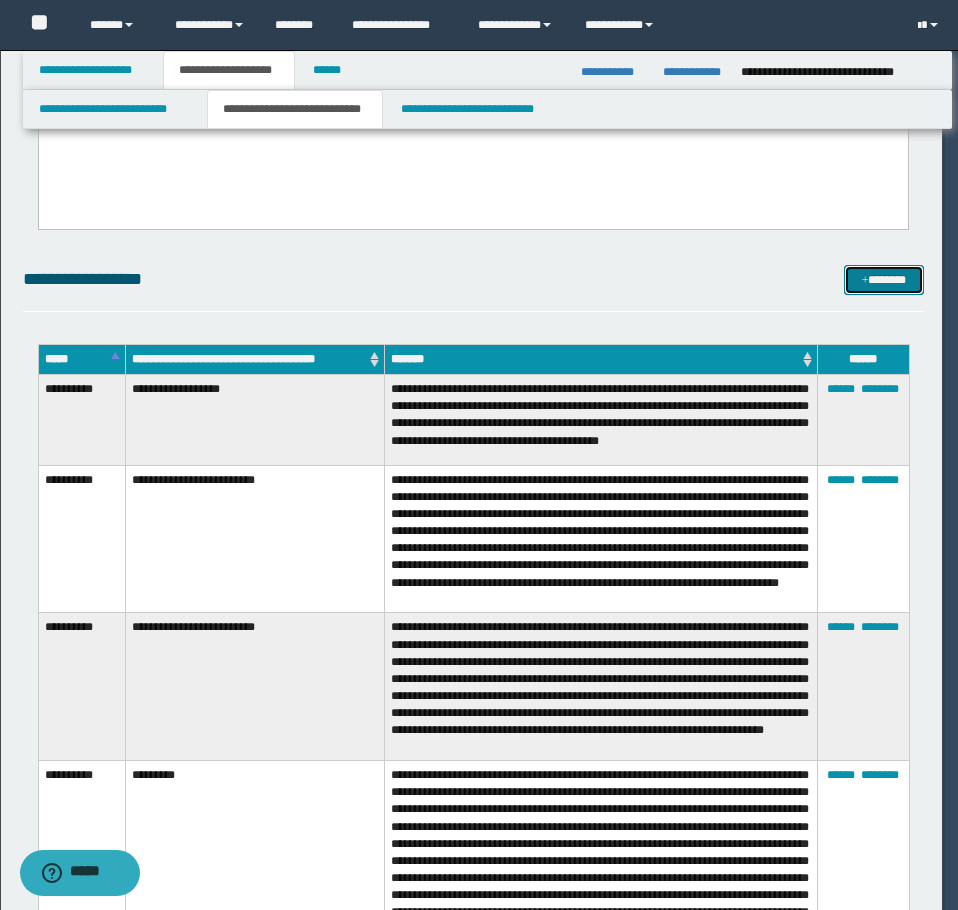 scroll, scrollTop: 0, scrollLeft: 0, axis: both 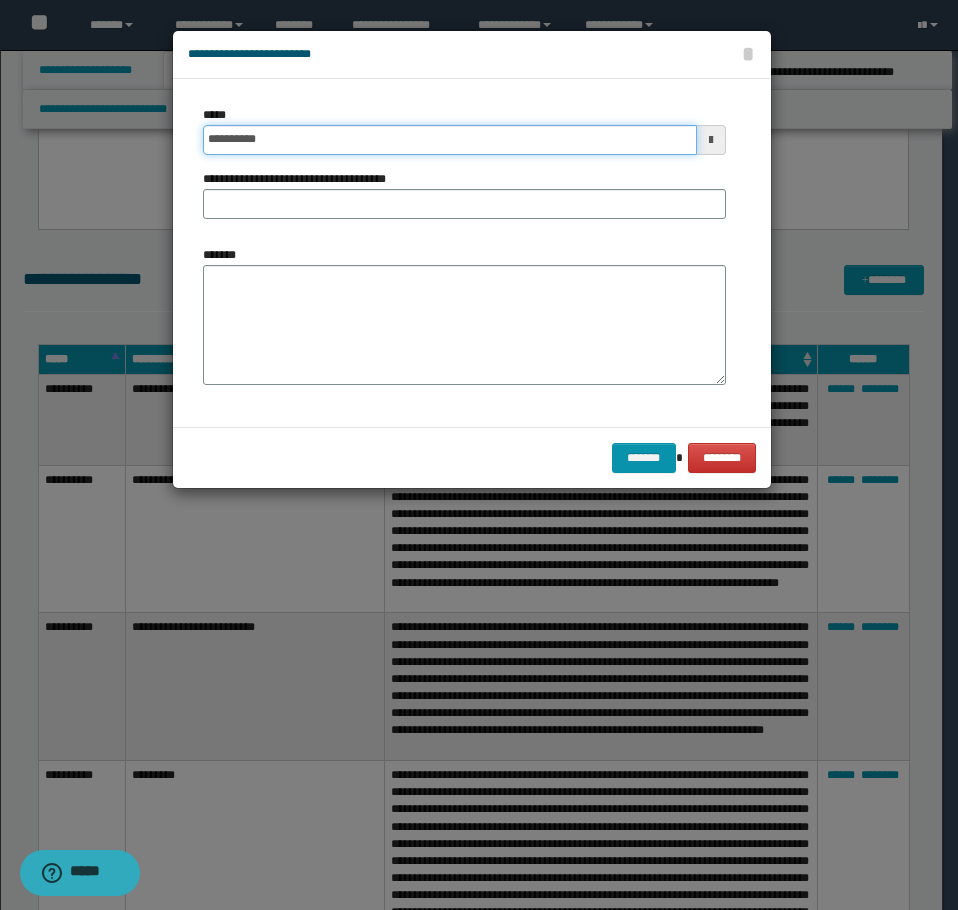 click on "**********" at bounding box center [450, 140] 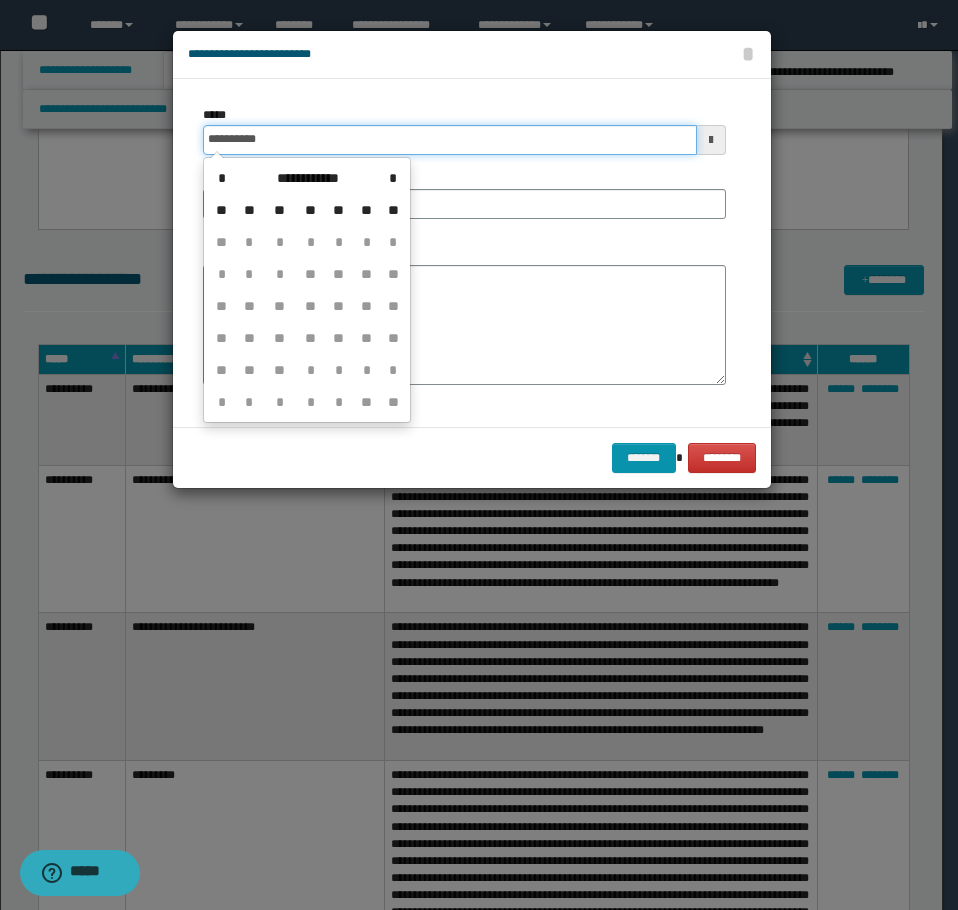 type on "**********" 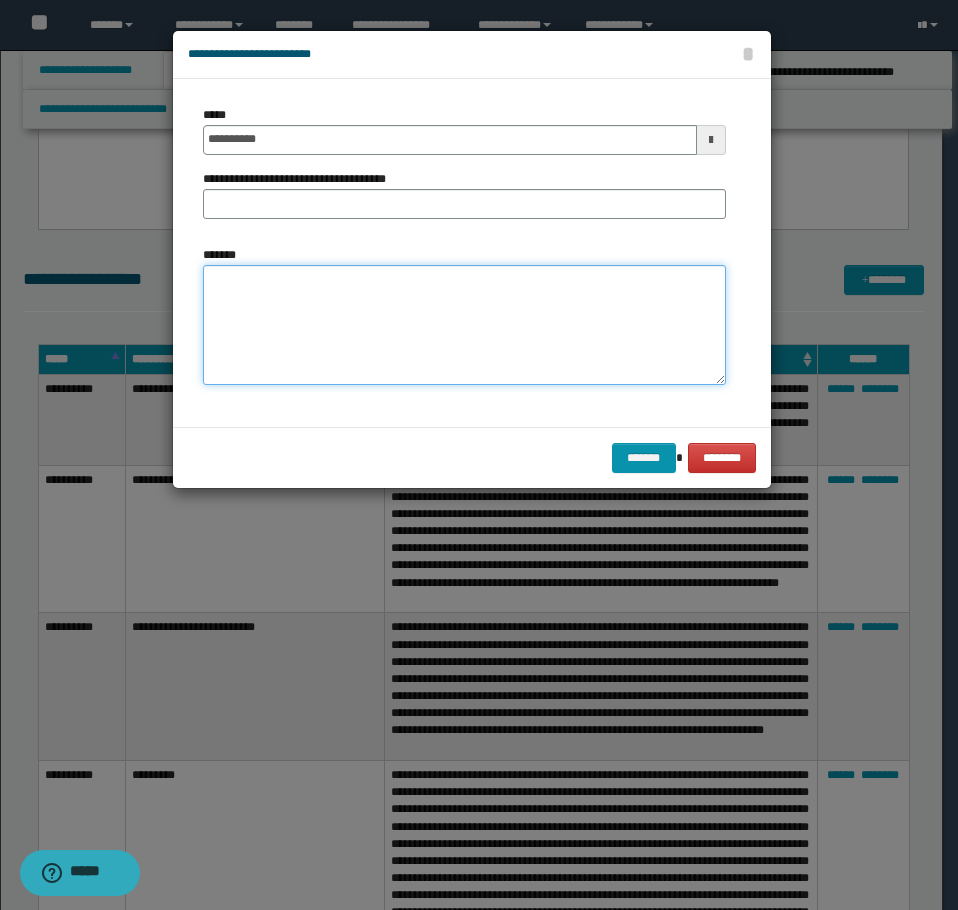 click on "*******" at bounding box center (464, 325) 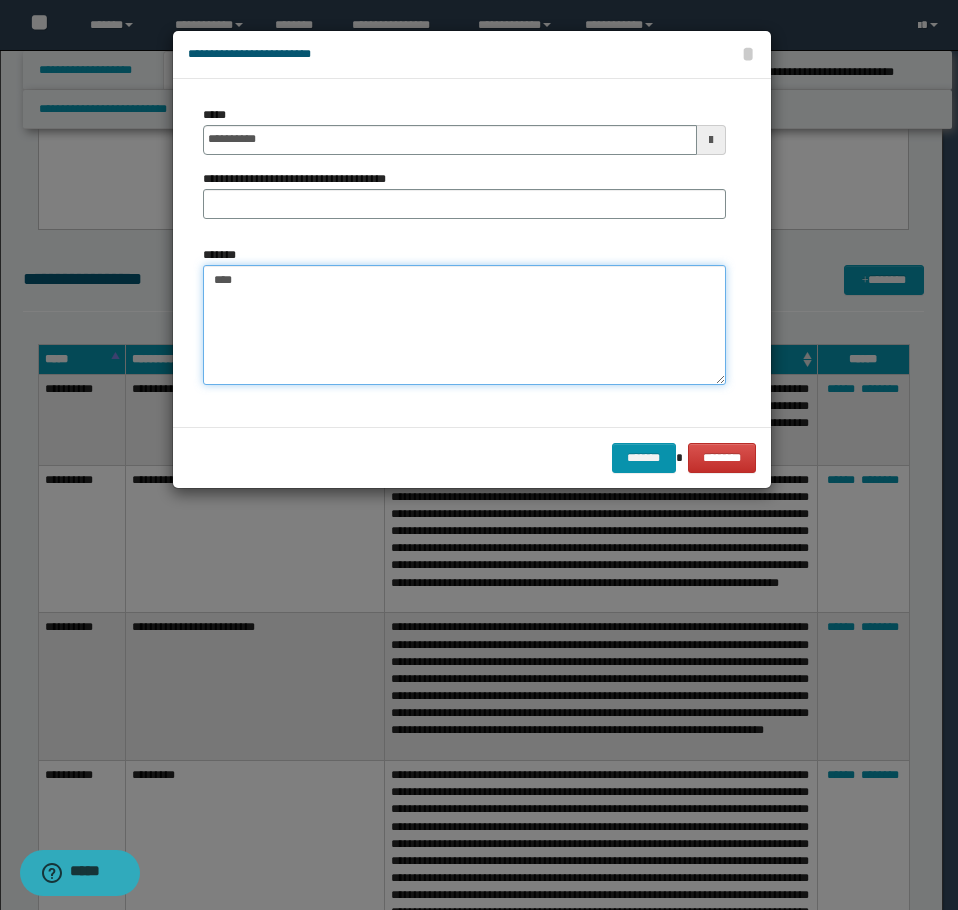paste on "**********" 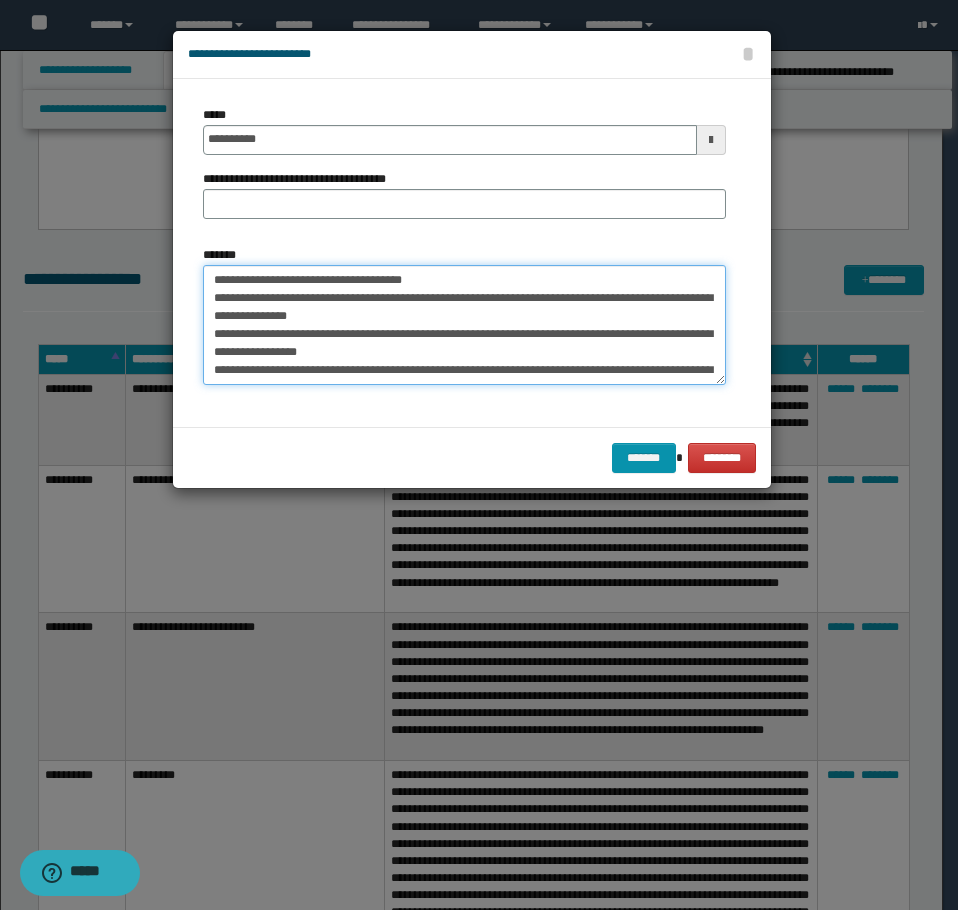 scroll, scrollTop: 102, scrollLeft: 0, axis: vertical 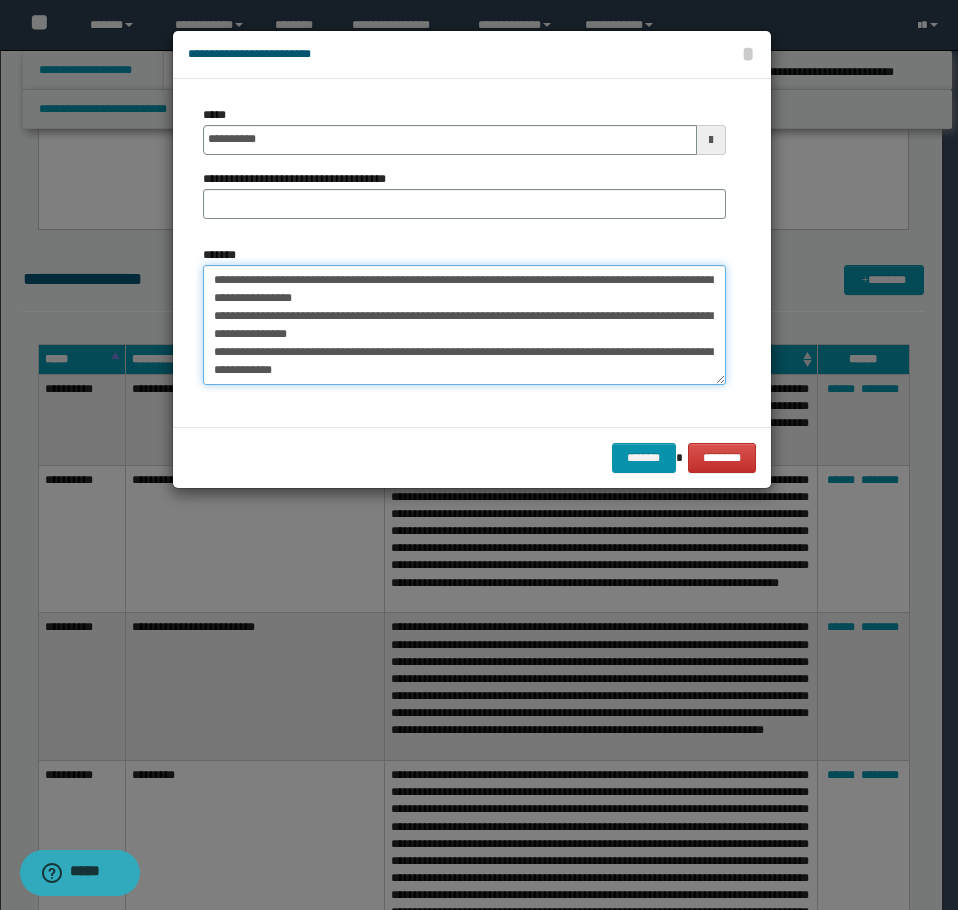 click on "**********" at bounding box center [464, 325] 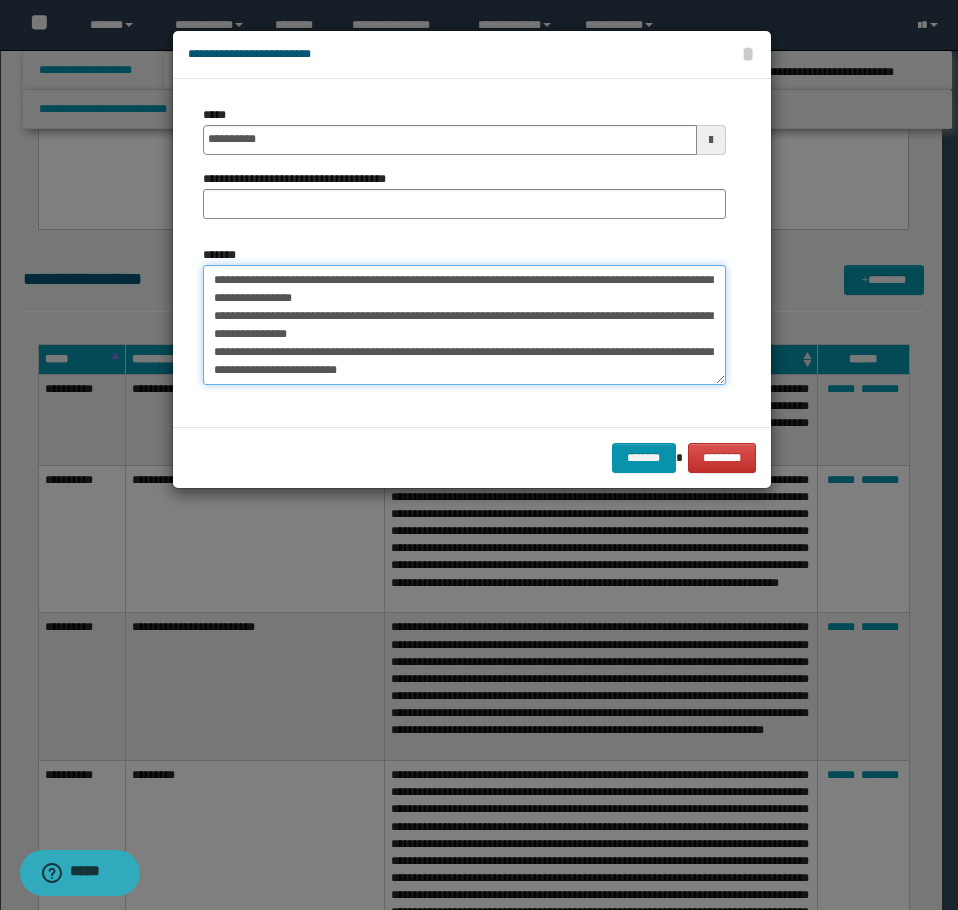 scroll, scrollTop: 0, scrollLeft: 0, axis: both 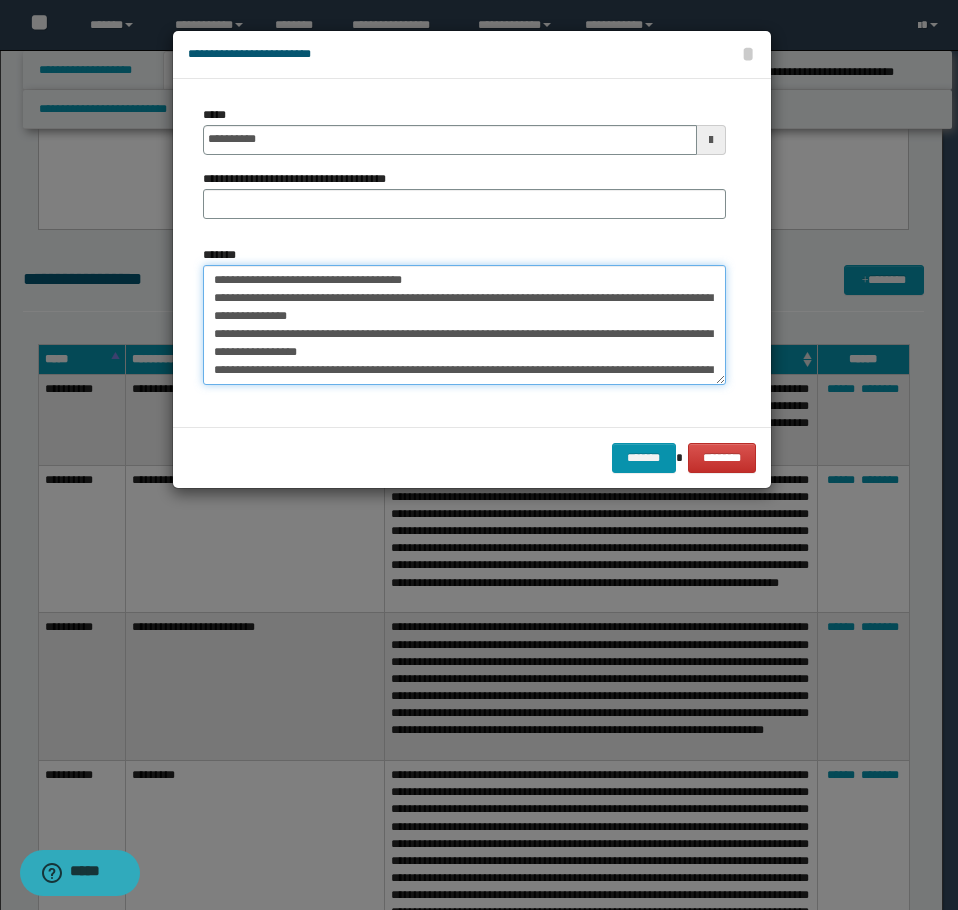 click on "**********" at bounding box center [464, 325] 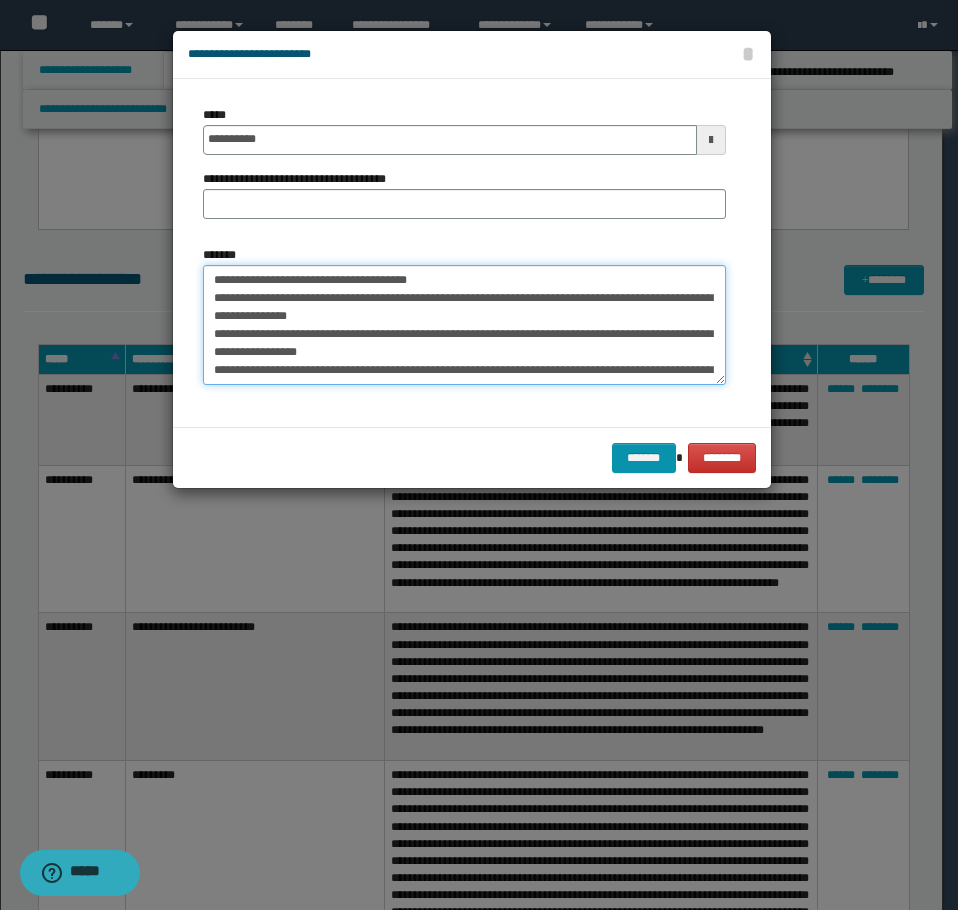 click on "**********" at bounding box center (464, 325) 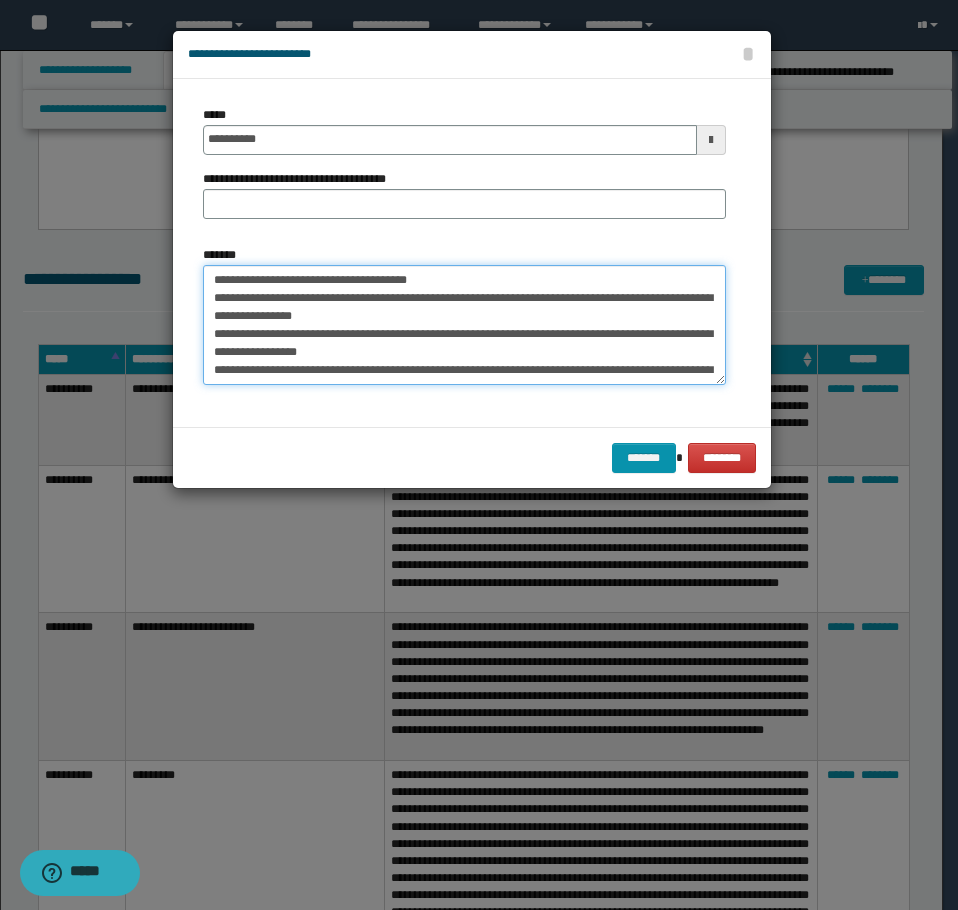 click on "**********" at bounding box center [464, 325] 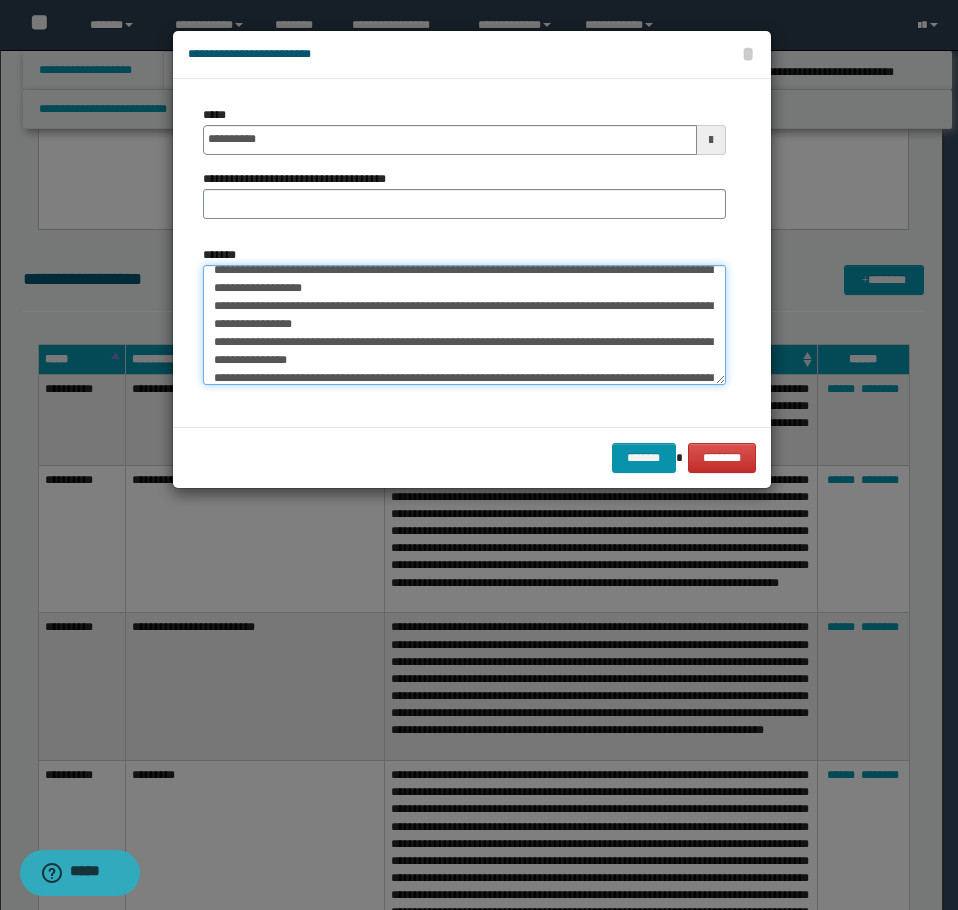scroll, scrollTop: 100, scrollLeft: 0, axis: vertical 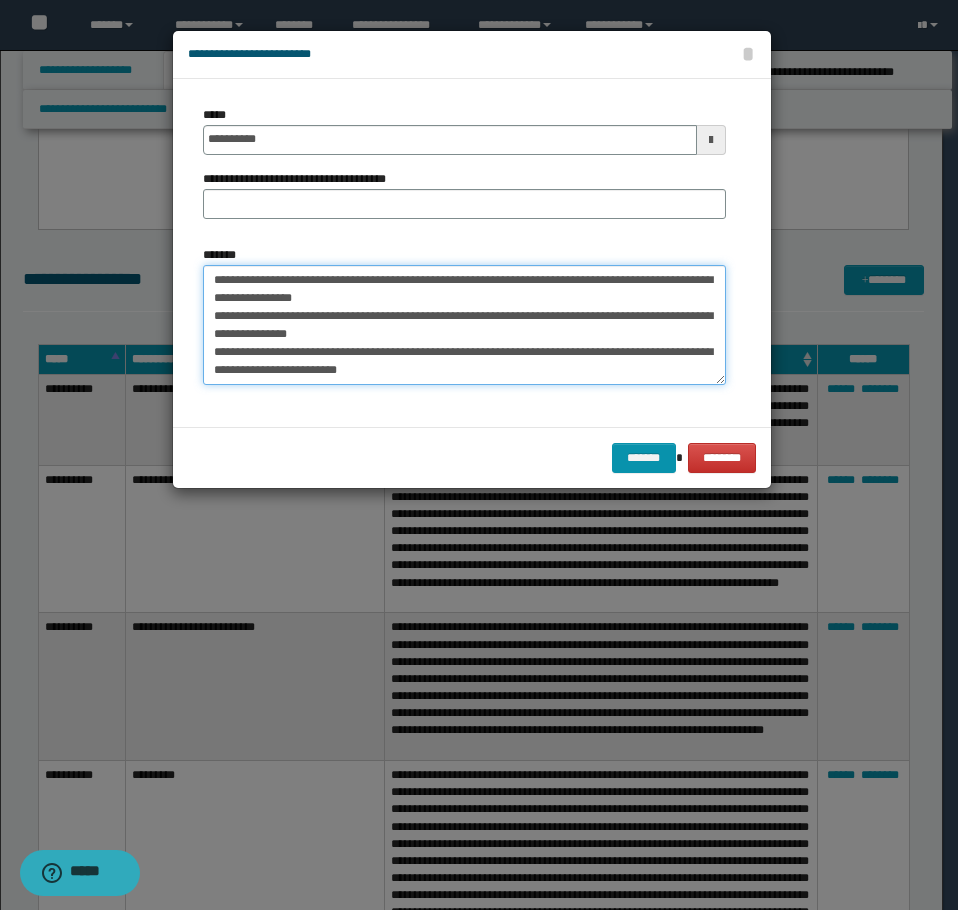 click on "**********" at bounding box center (464, 325) 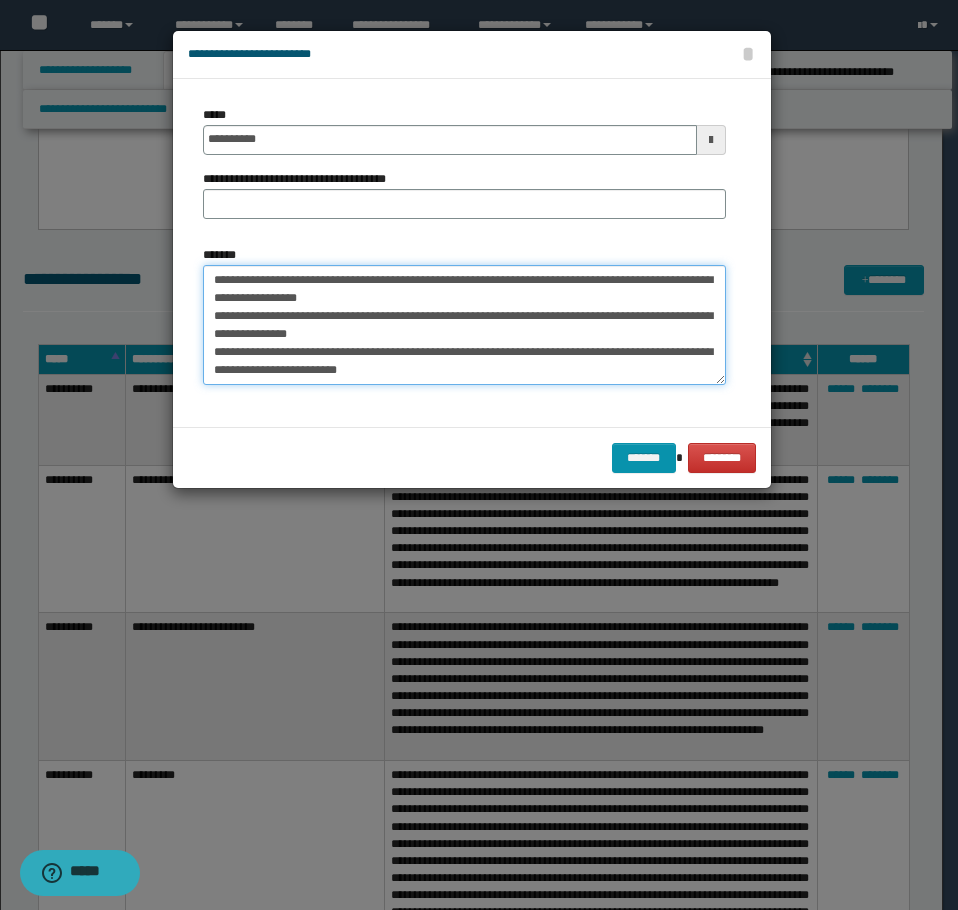 click on "**********" at bounding box center (464, 325) 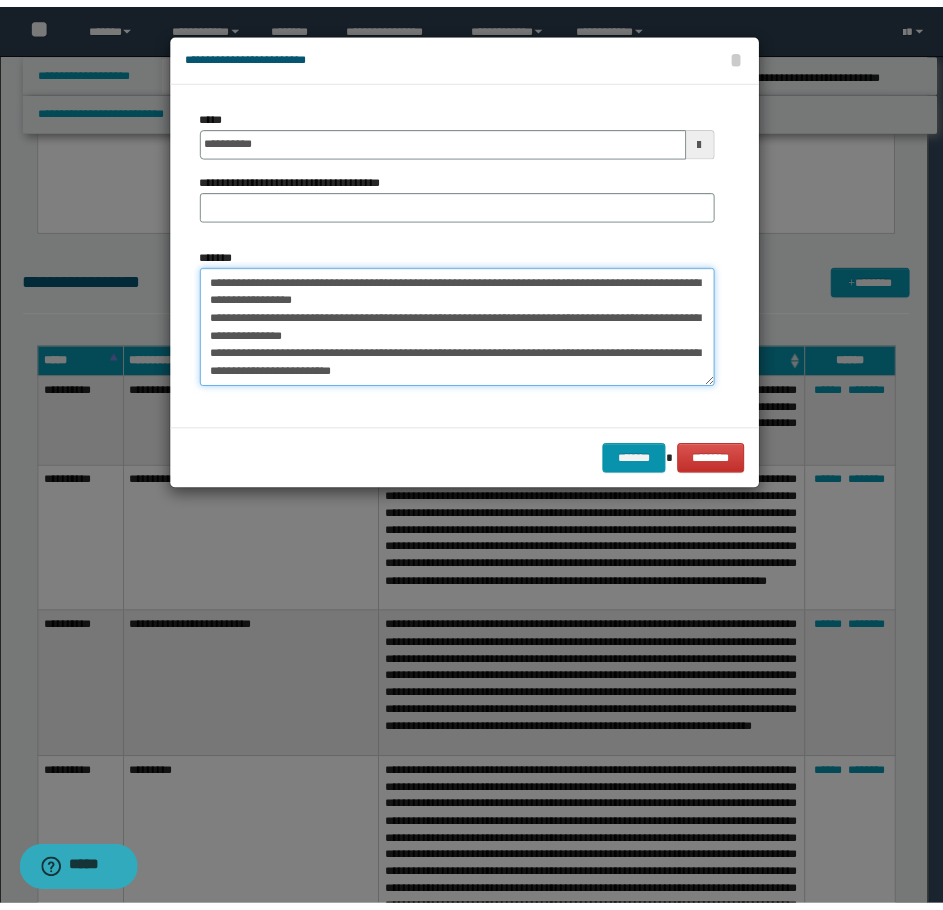 scroll, scrollTop: 108, scrollLeft: 0, axis: vertical 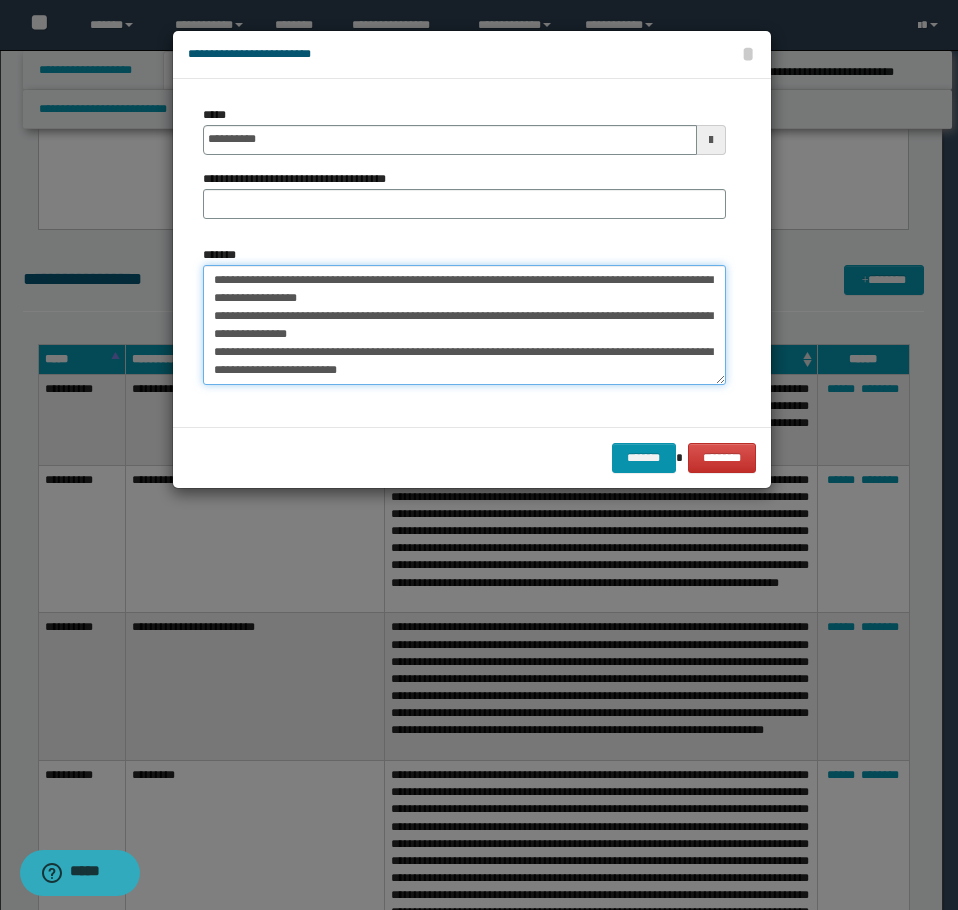 click on "**********" at bounding box center [464, 325] 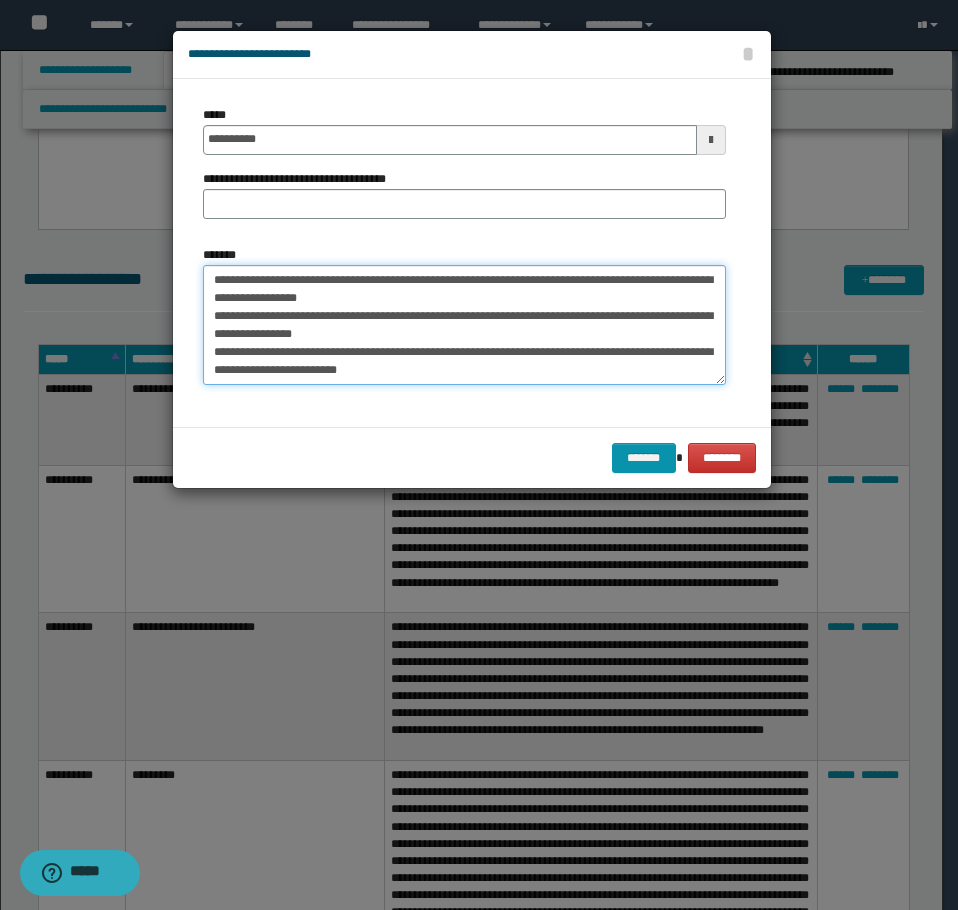 click on "**********" at bounding box center [464, 325] 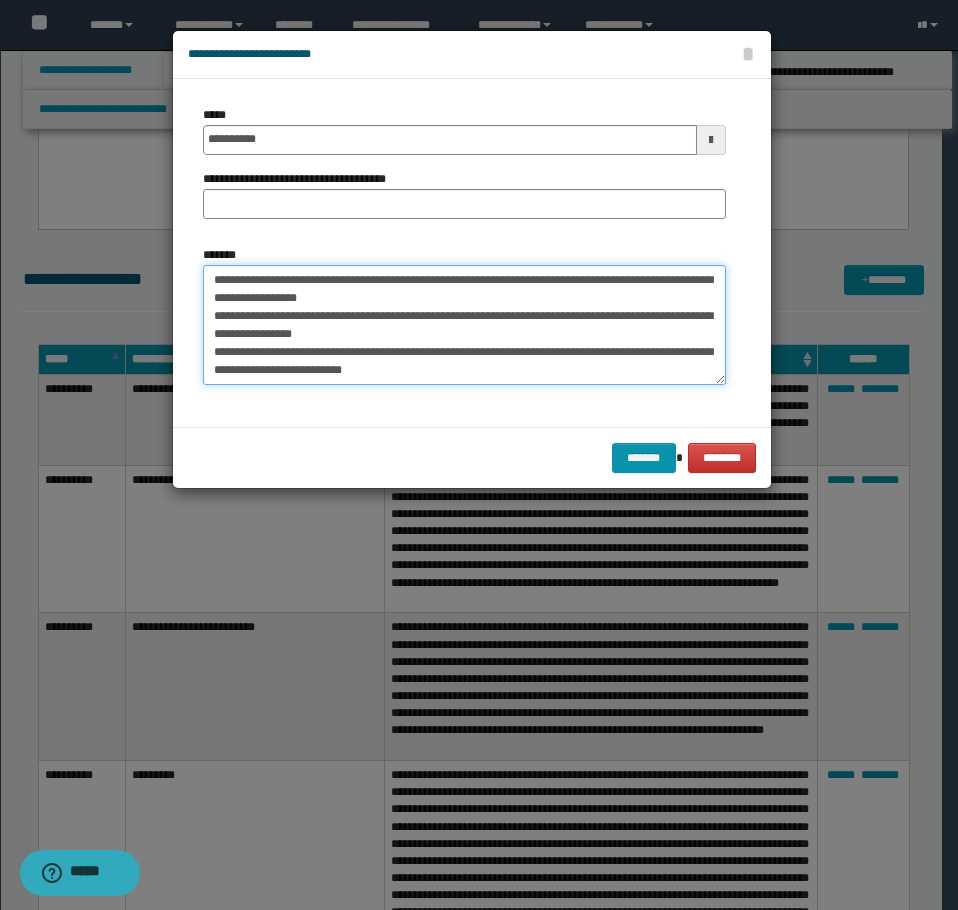 type on "**********" 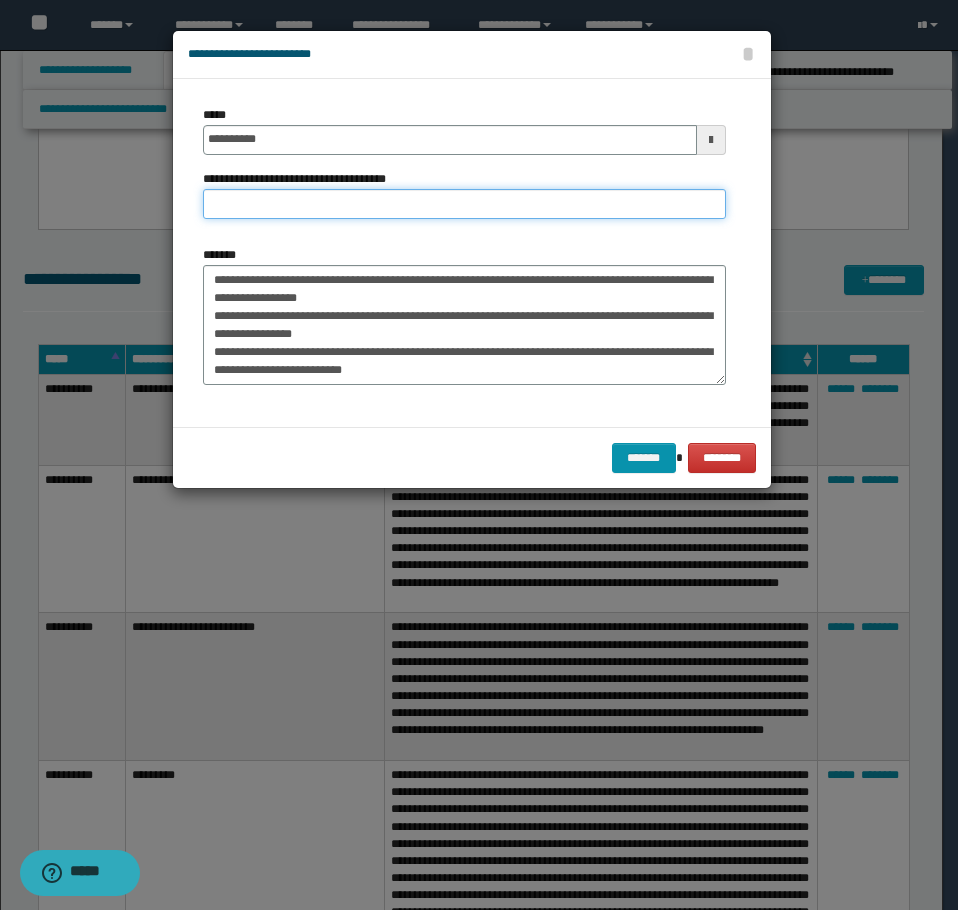 drag, startPoint x: 362, startPoint y: 205, endPoint x: 361, endPoint y: 218, distance: 13.038404 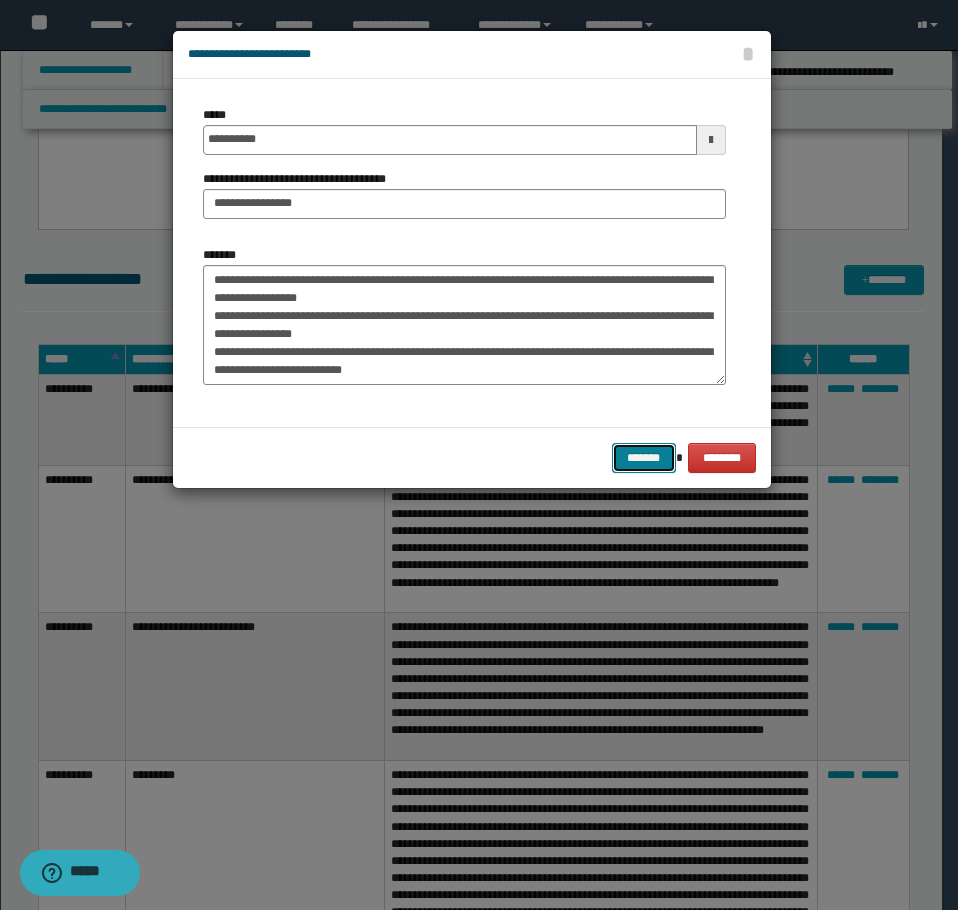 click on "*******" at bounding box center (644, 458) 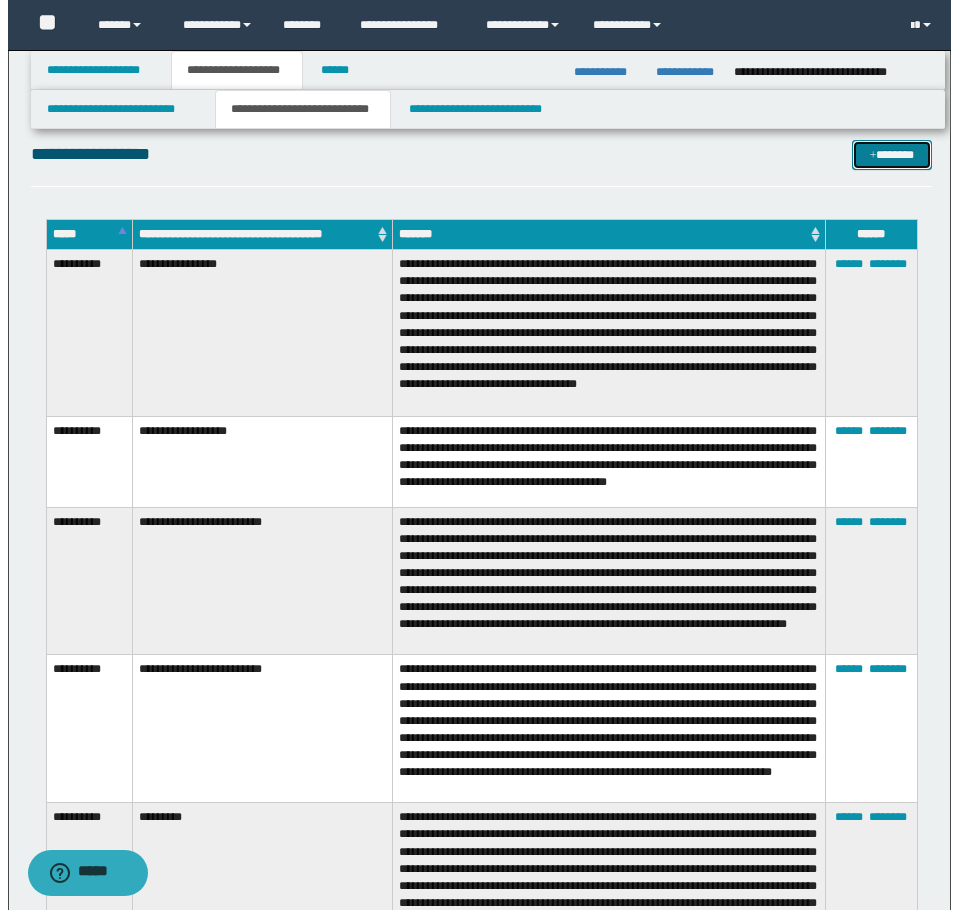 scroll, scrollTop: 2956, scrollLeft: 0, axis: vertical 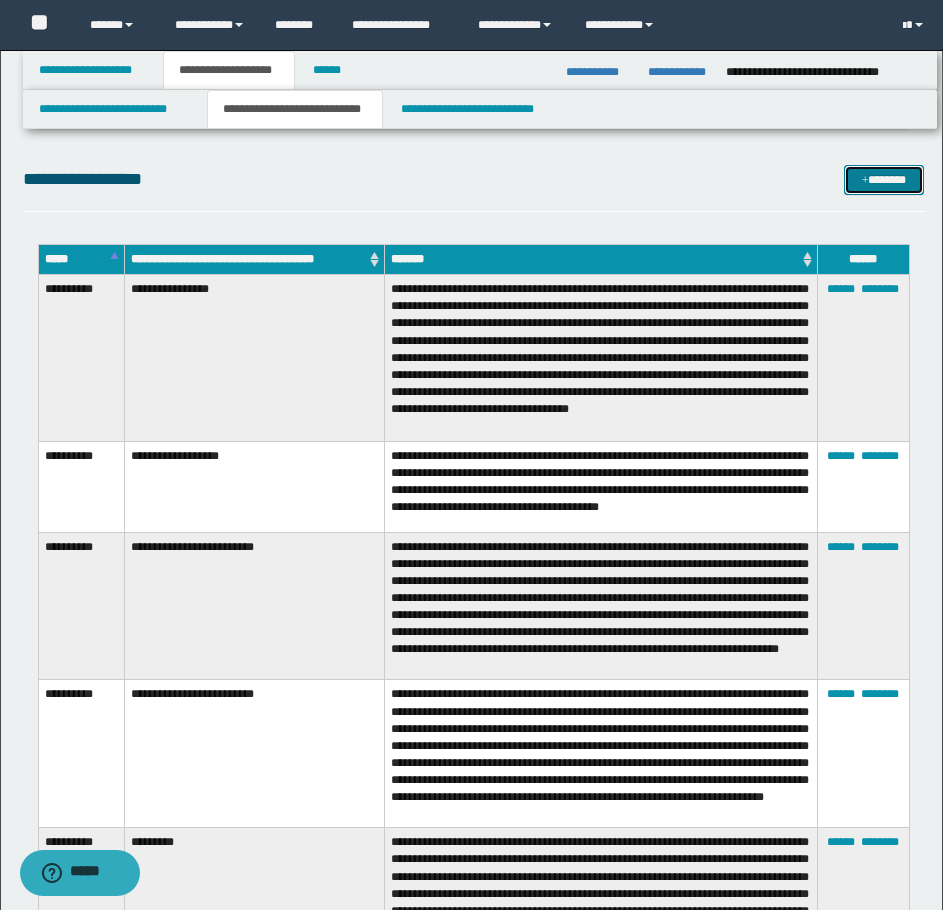 click on "*******" at bounding box center [884, 180] 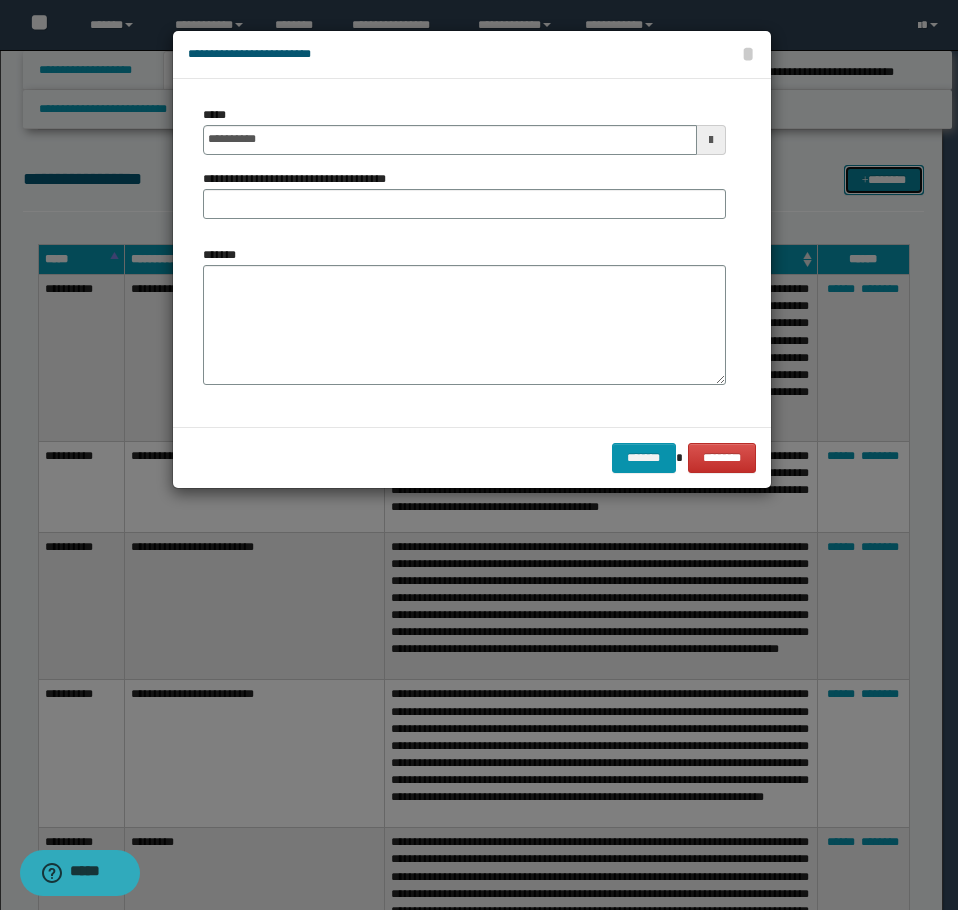 scroll, scrollTop: 0, scrollLeft: 0, axis: both 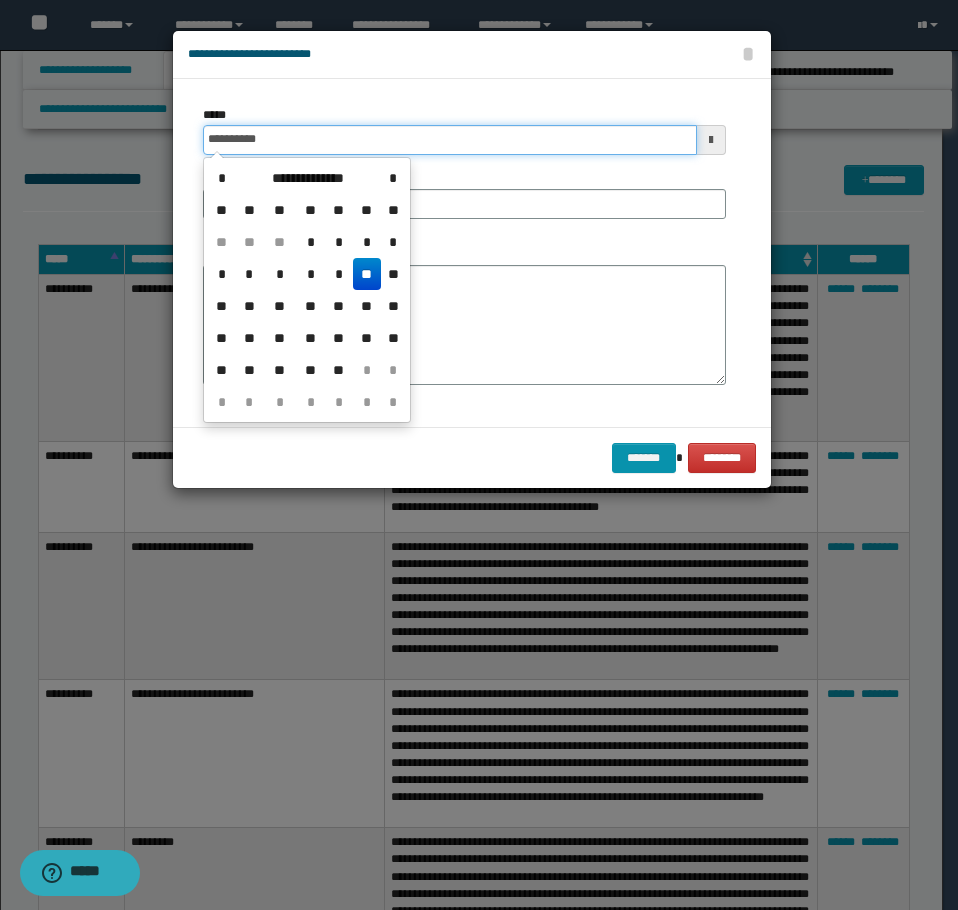 click on "**********" at bounding box center (450, 140) 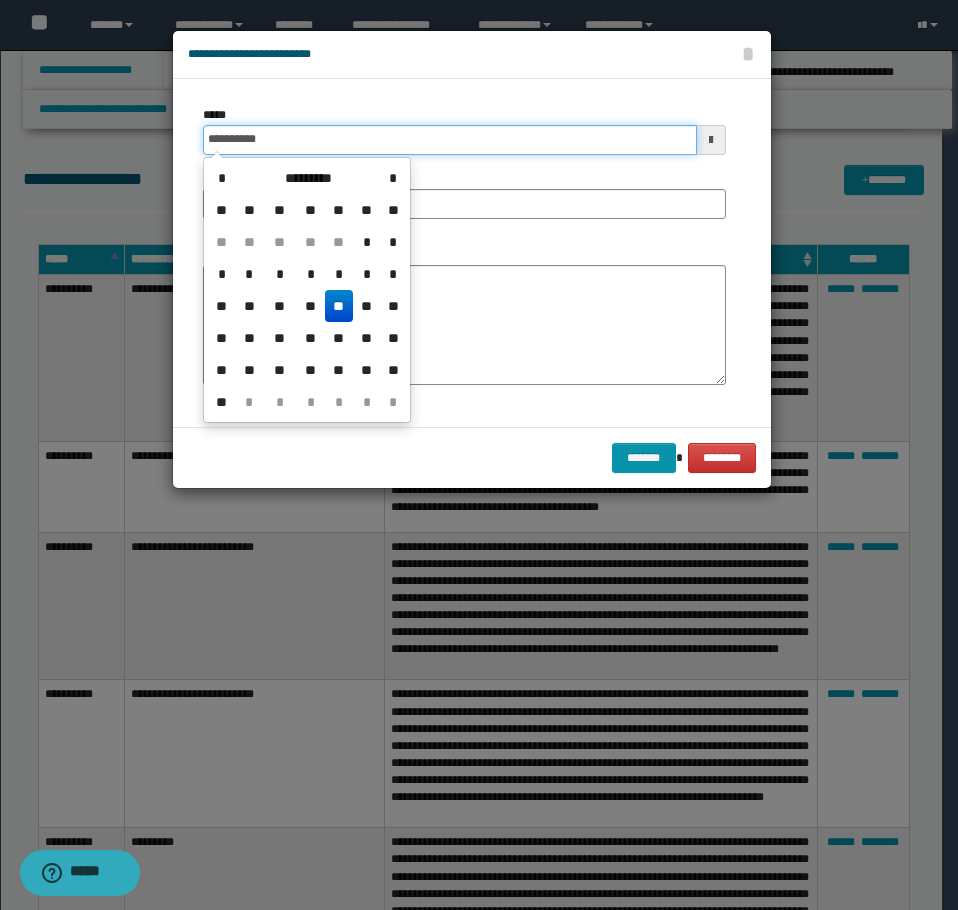 type on "**********" 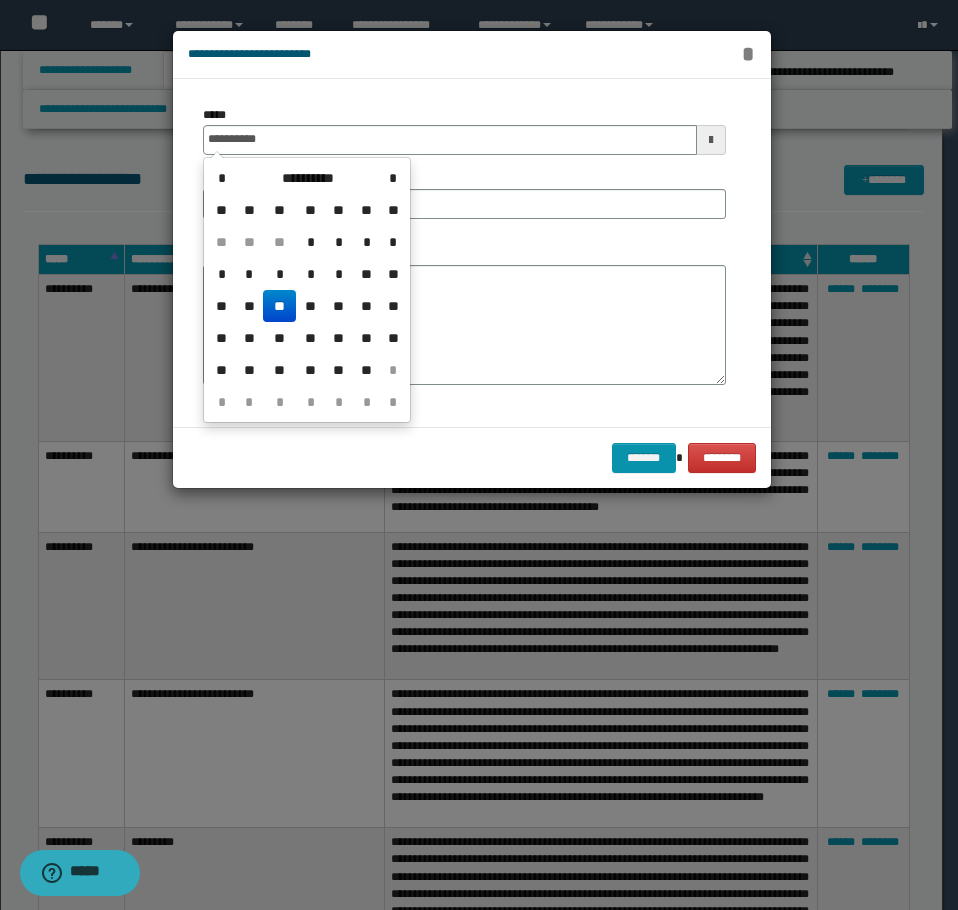 click on "*" at bounding box center (748, 54) 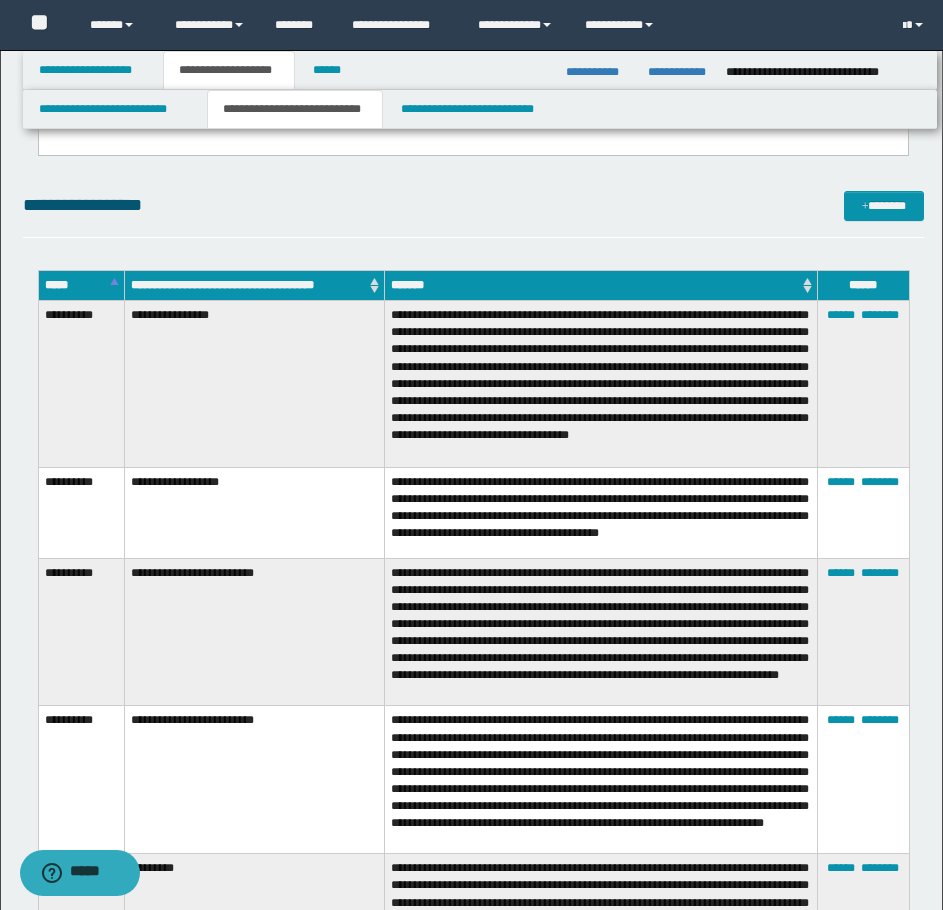 scroll, scrollTop: 2965, scrollLeft: 0, axis: vertical 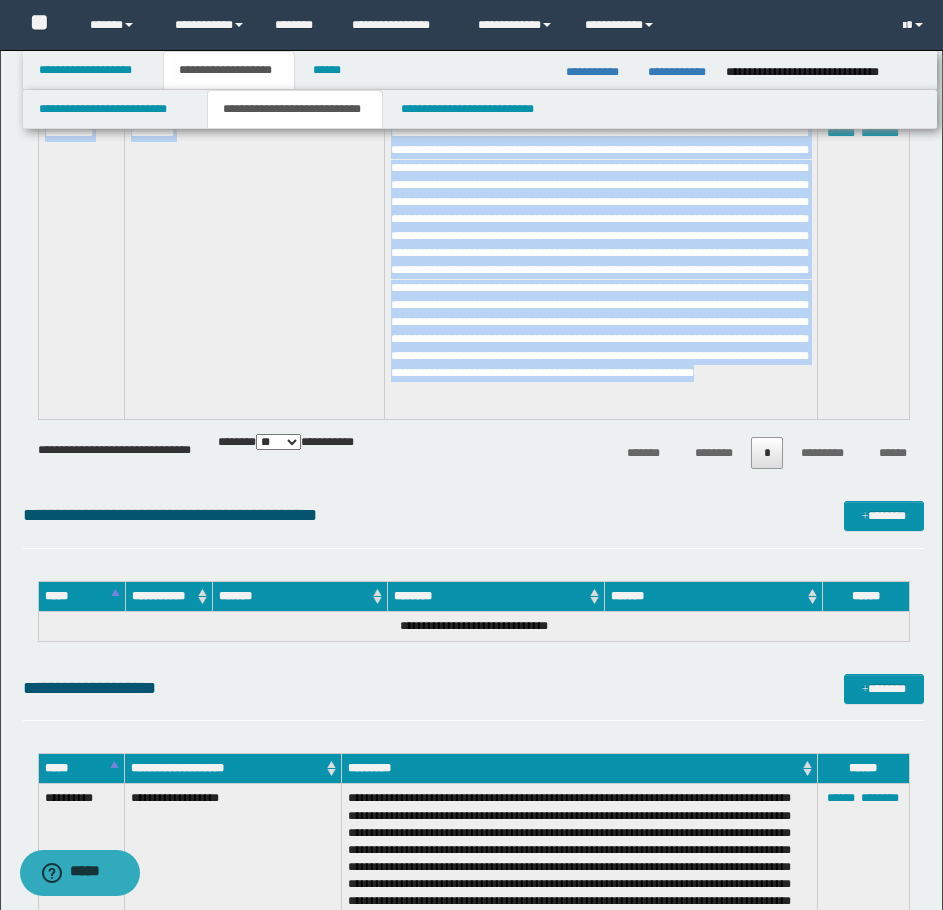 drag, startPoint x: 40, startPoint y: 285, endPoint x: 639, endPoint y: 407, distance: 611.2978 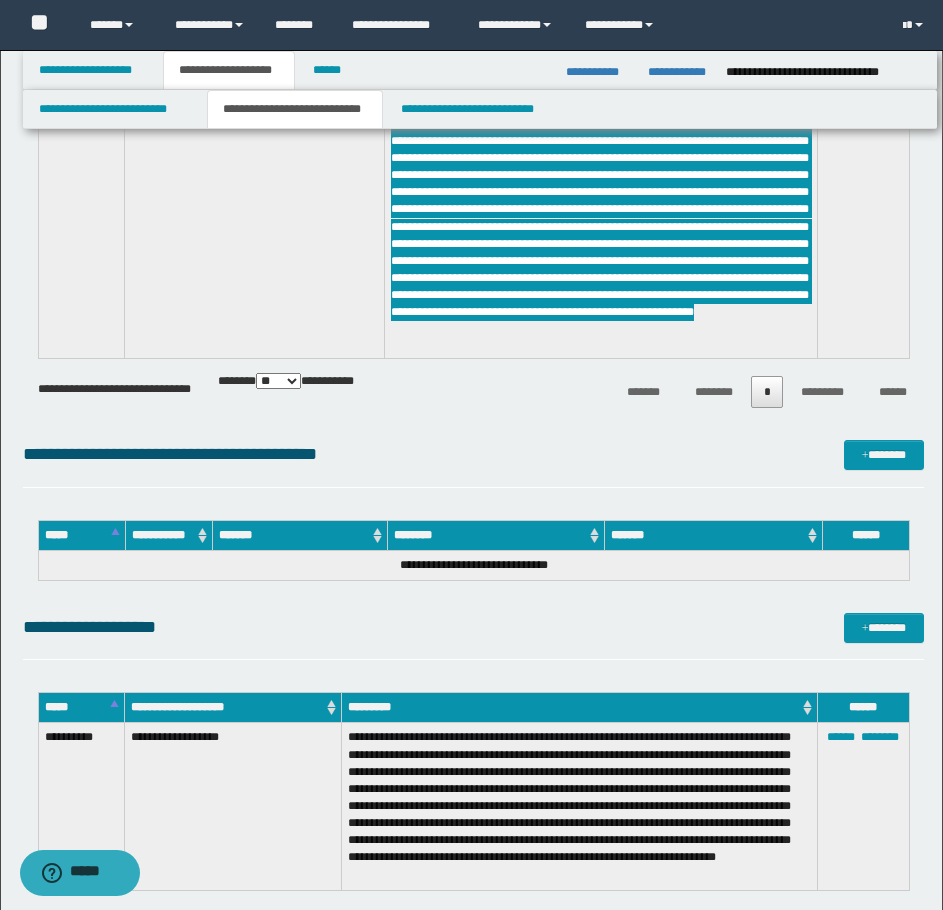 scroll, scrollTop: 3965, scrollLeft: 0, axis: vertical 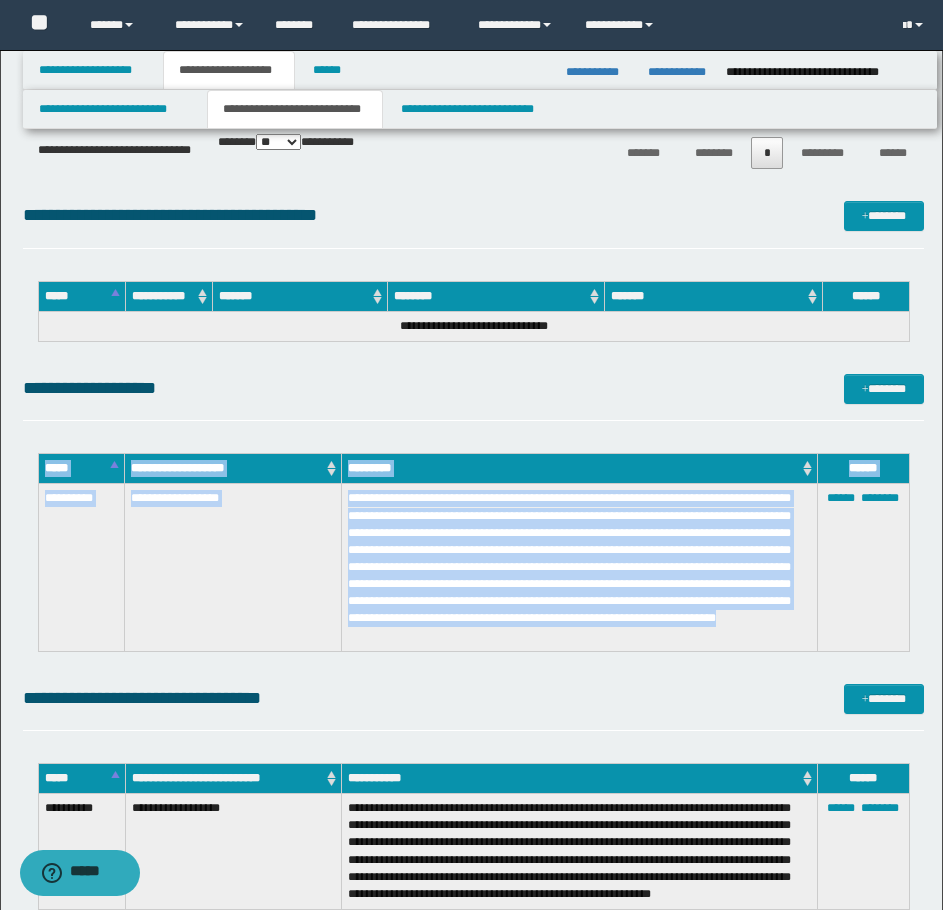 drag, startPoint x: 37, startPoint y: 493, endPoint x: 672, endPoint y: 633, distance: 650.24994 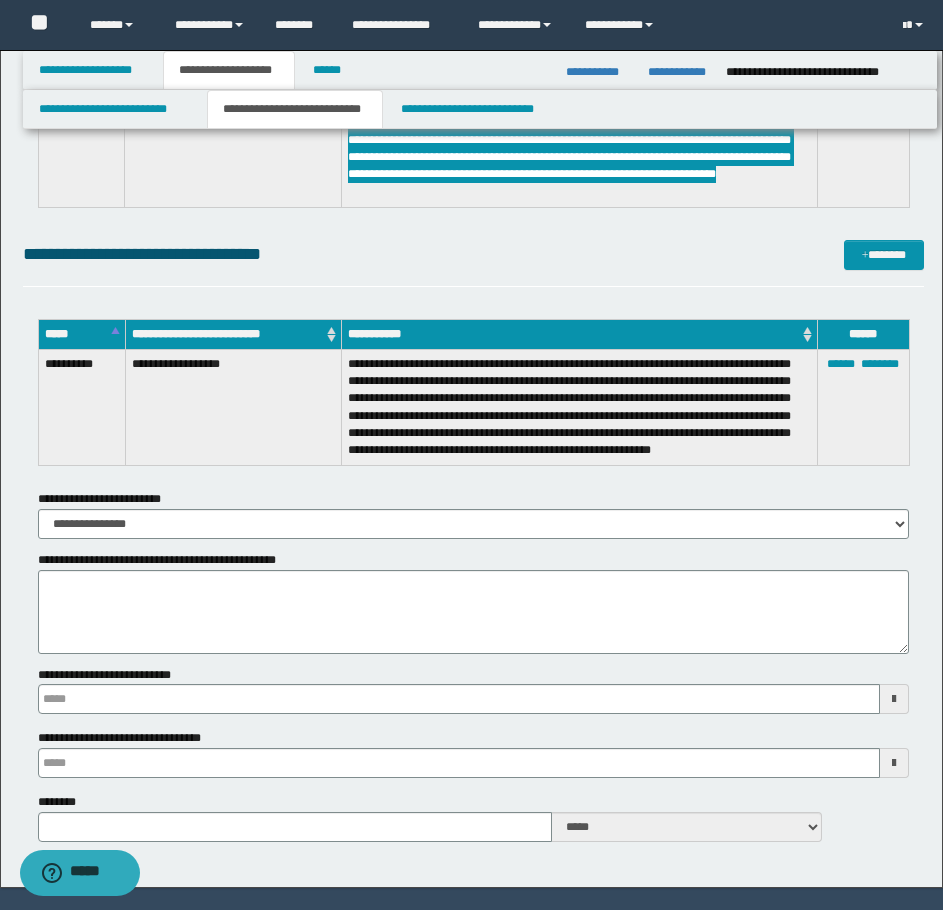 scroll, scrollTop: 4465, scrollLeft: 0, axis: vertical 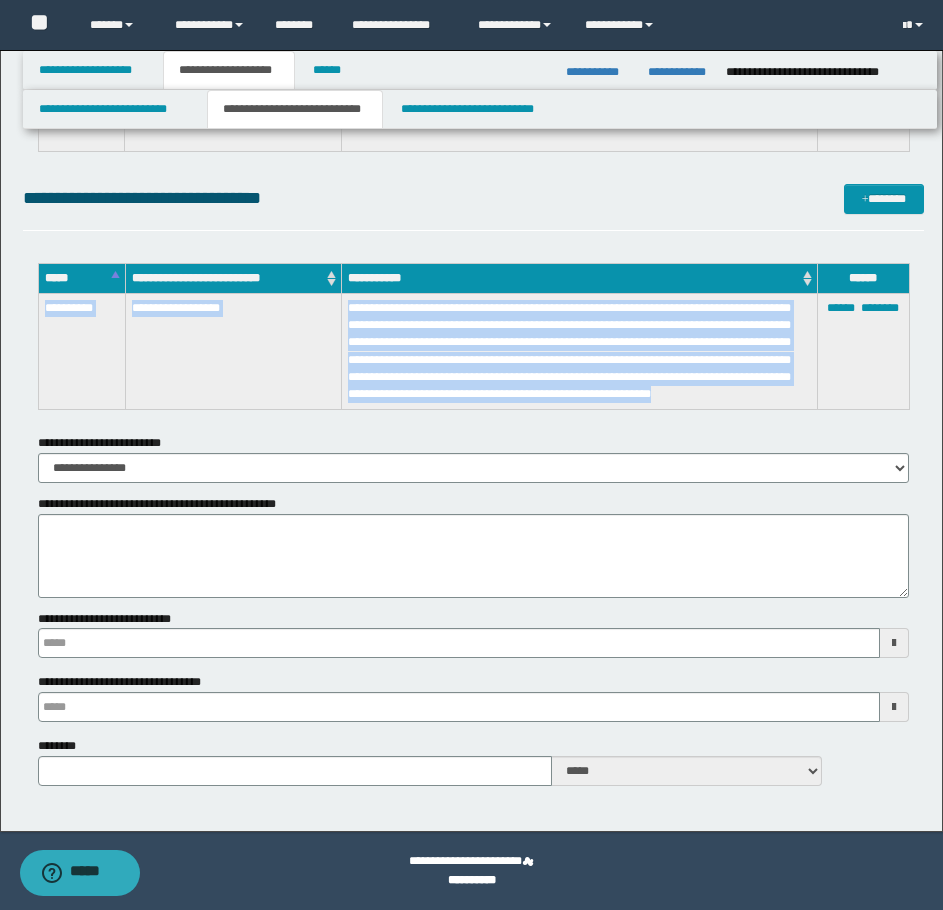 drag, startPoint x: 39, startPoint y: 308, endPoint x: 751, endPoint y: 398, distance: 717.66565 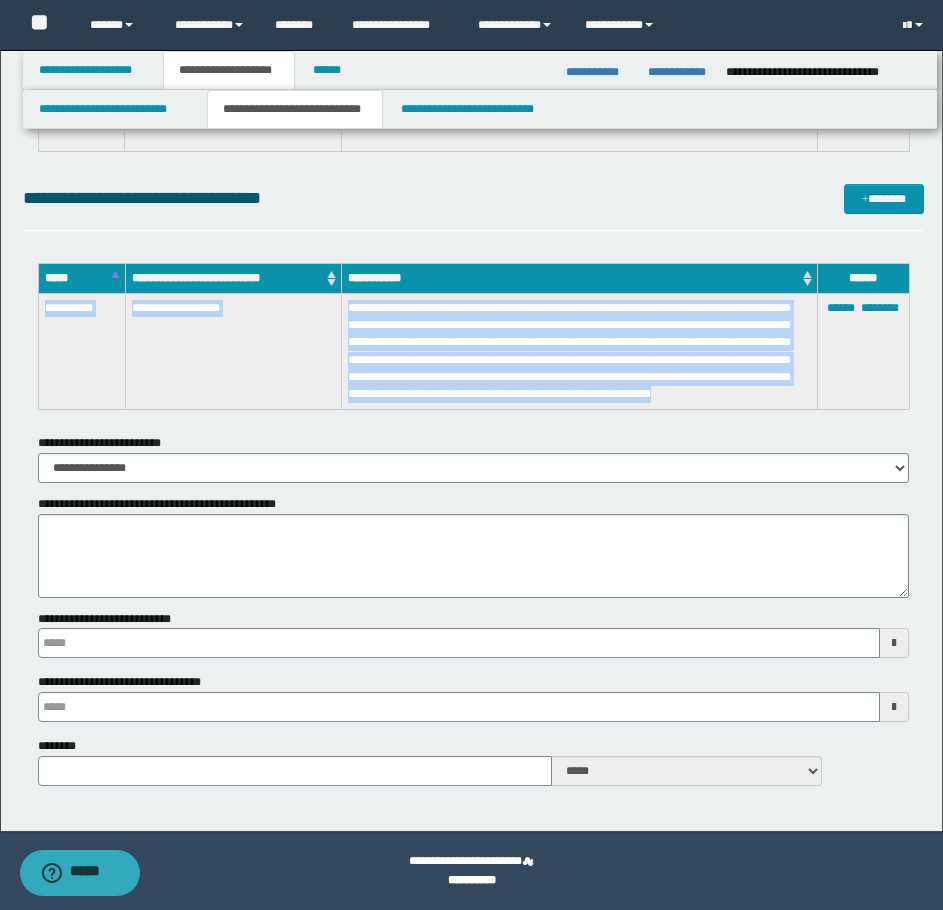 click on "**********" at bounding box center (473, 352) 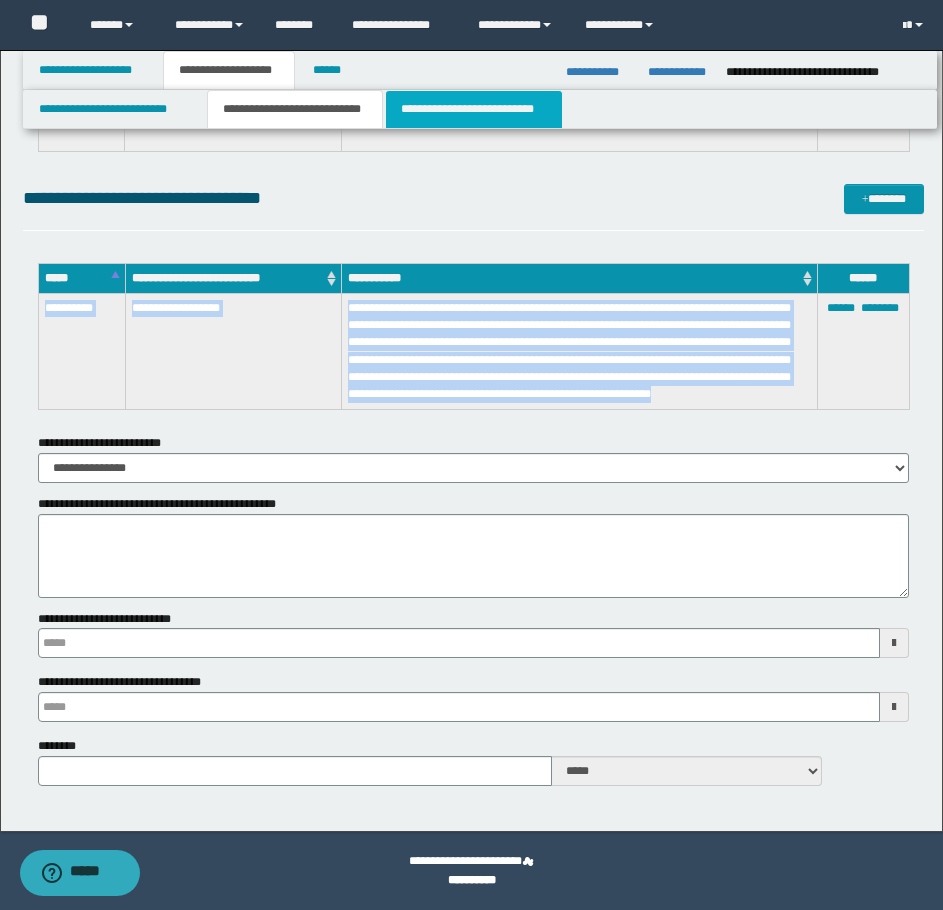 click on "**********" at bounding box center [474, 109] 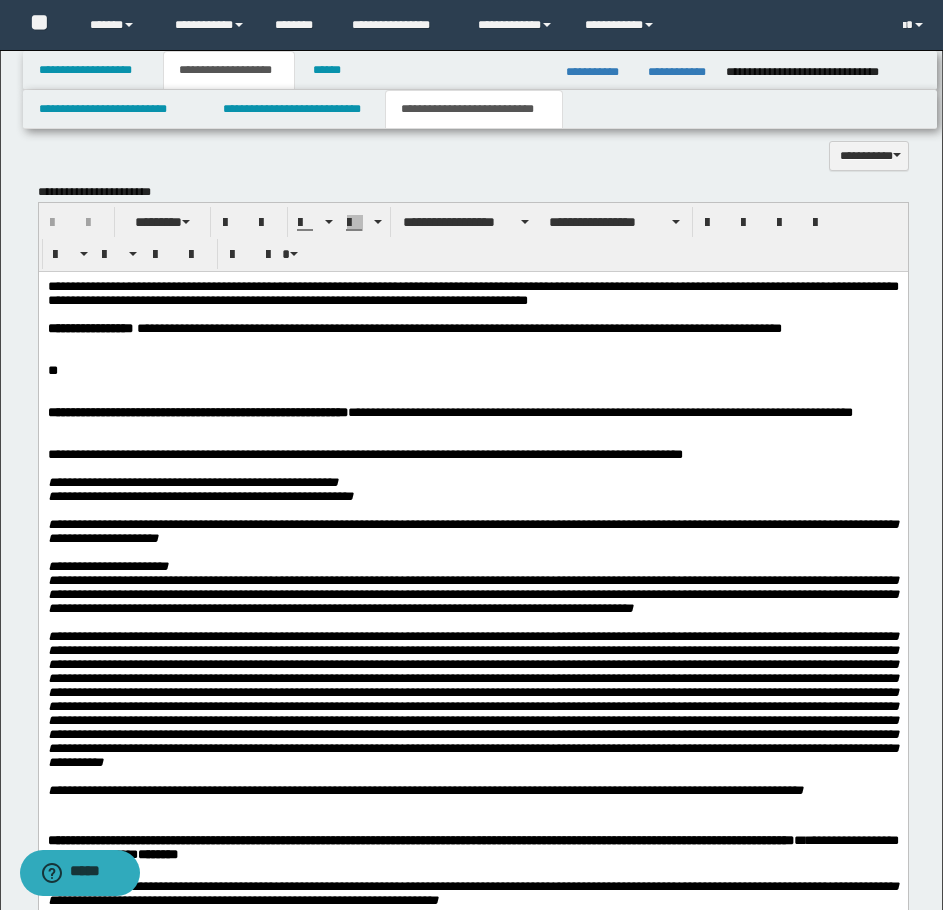 scroll, scrollTop: 1600, scrollLeft: 0, axis: vertical 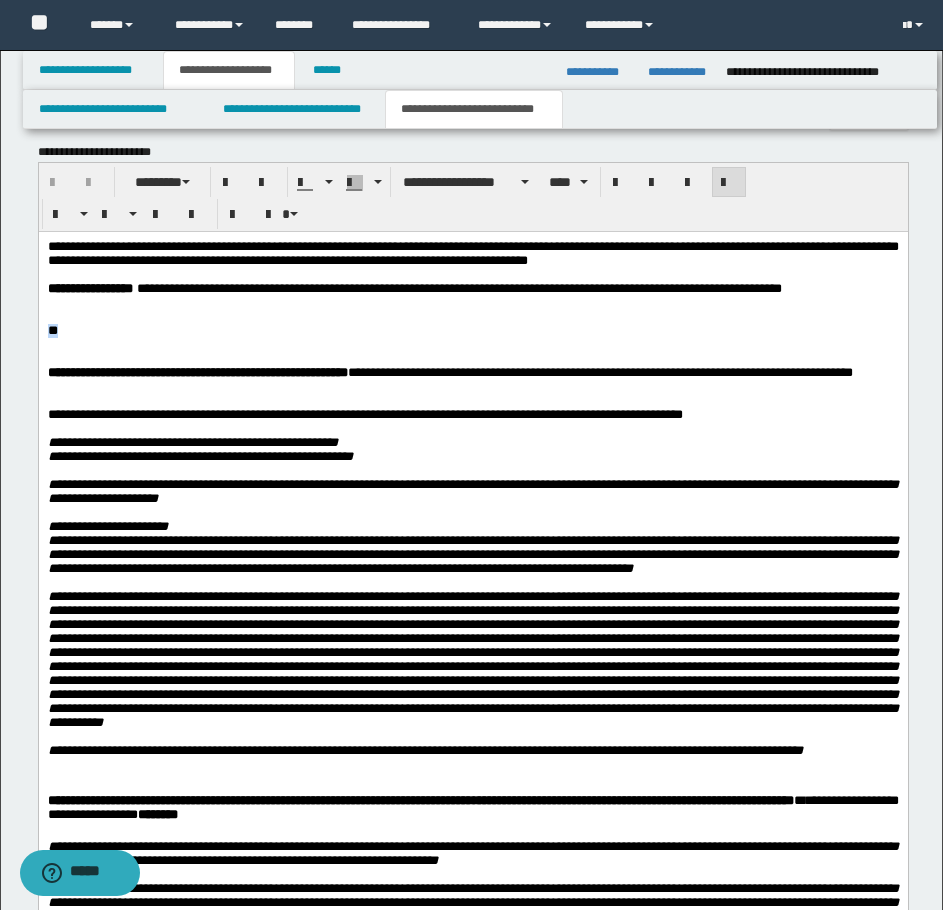 drag, startPoint x: 103, startPoint y: 339, endPoint x: 41, endPoint y: 338, distance: 62.008064 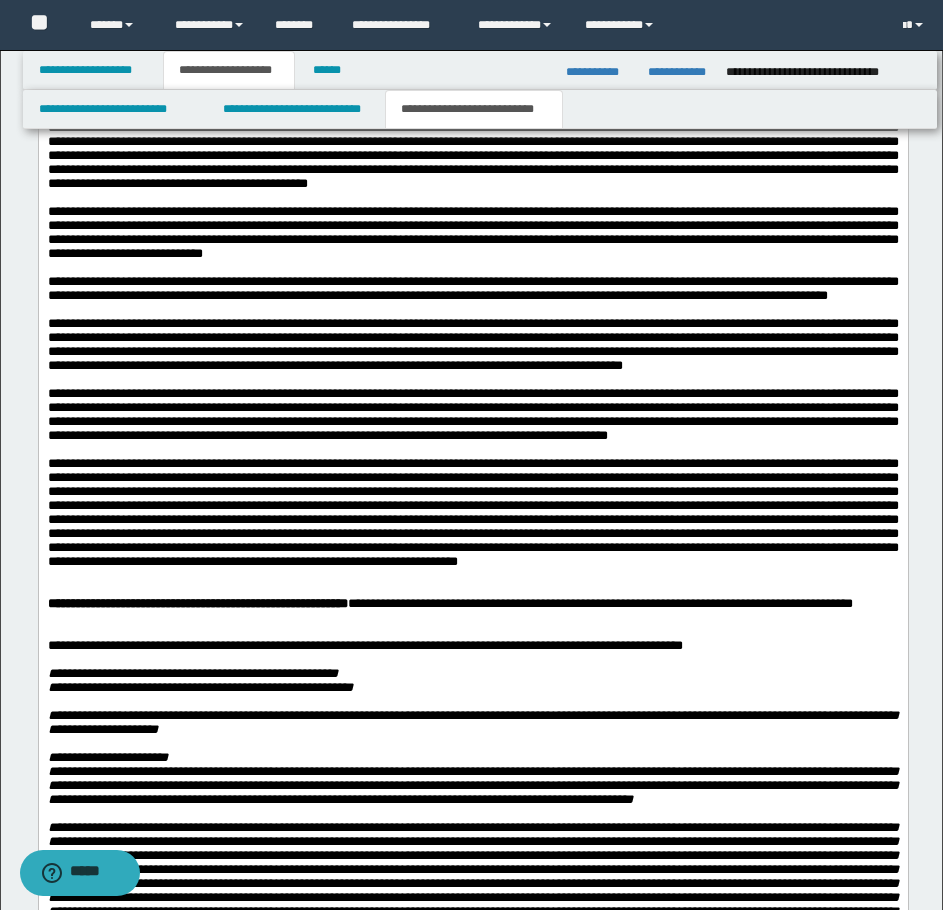 scroll, scrollTop: 2000, scrollLeft: 0, axis: vertical 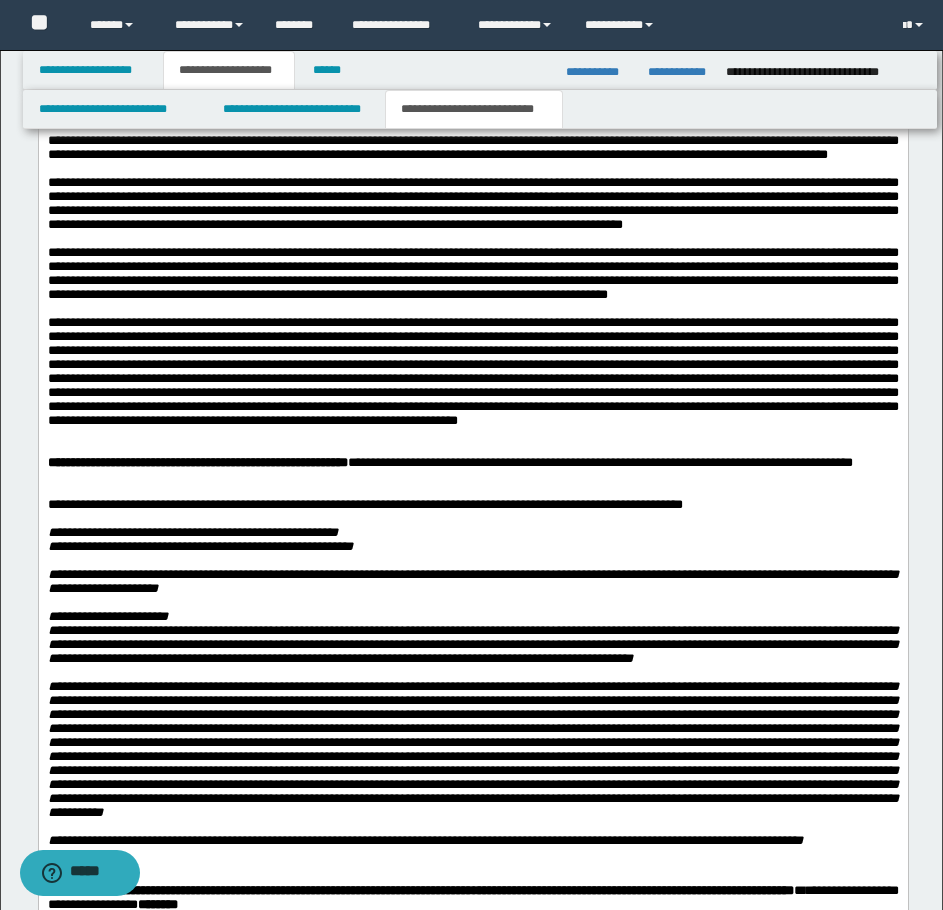 click at bounding box center (472, 449) 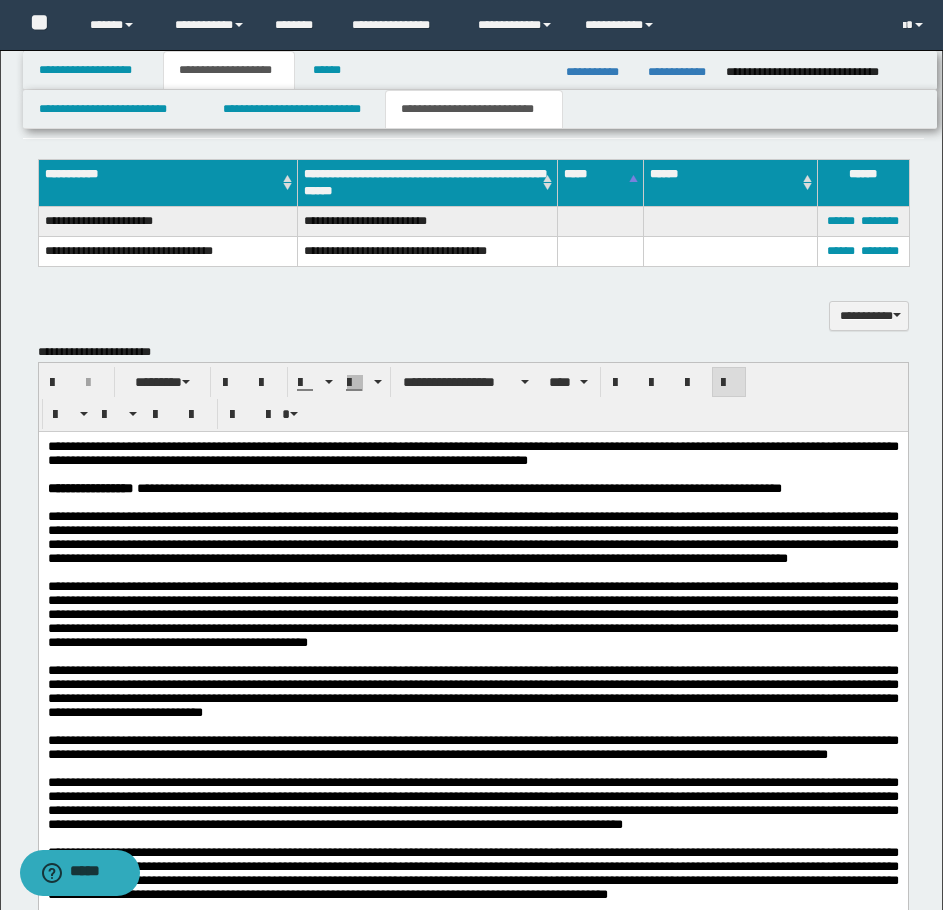 scroll, scrollTop: 1600, scrollLeft: 0, axis: vertical 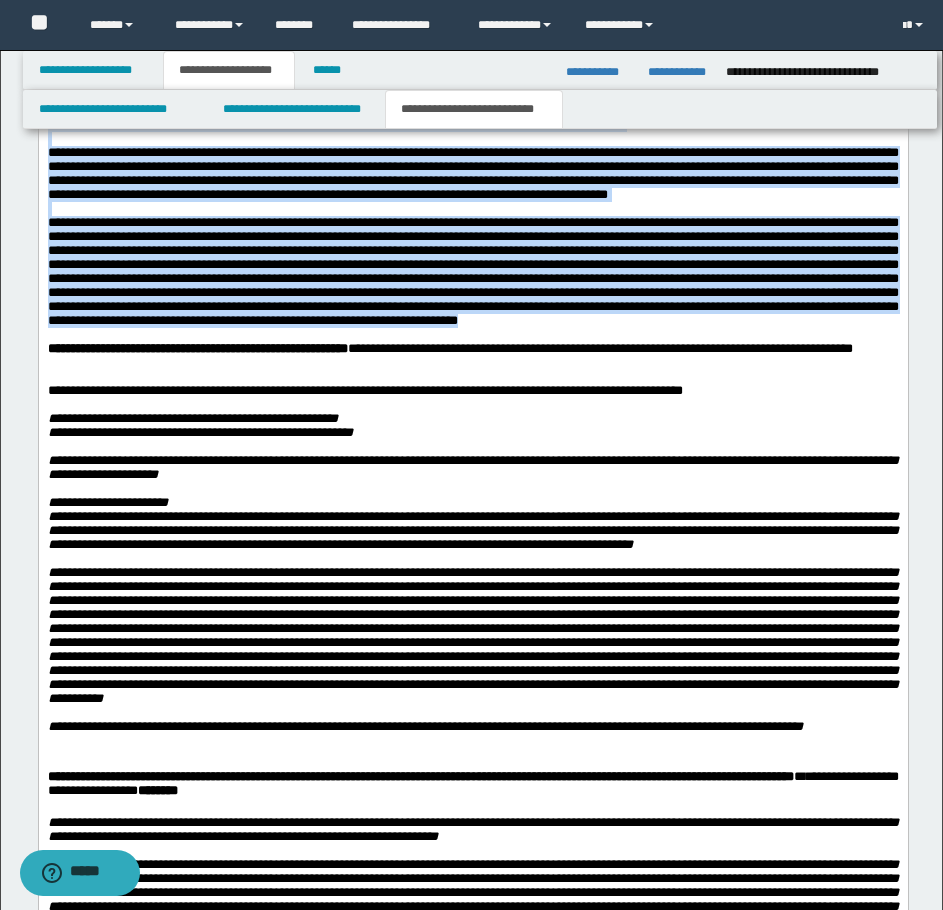 drag, startPoint x: 45, startPoint y: -175, endPoint x: 228, endPoint y: 444, distance: 645.4843 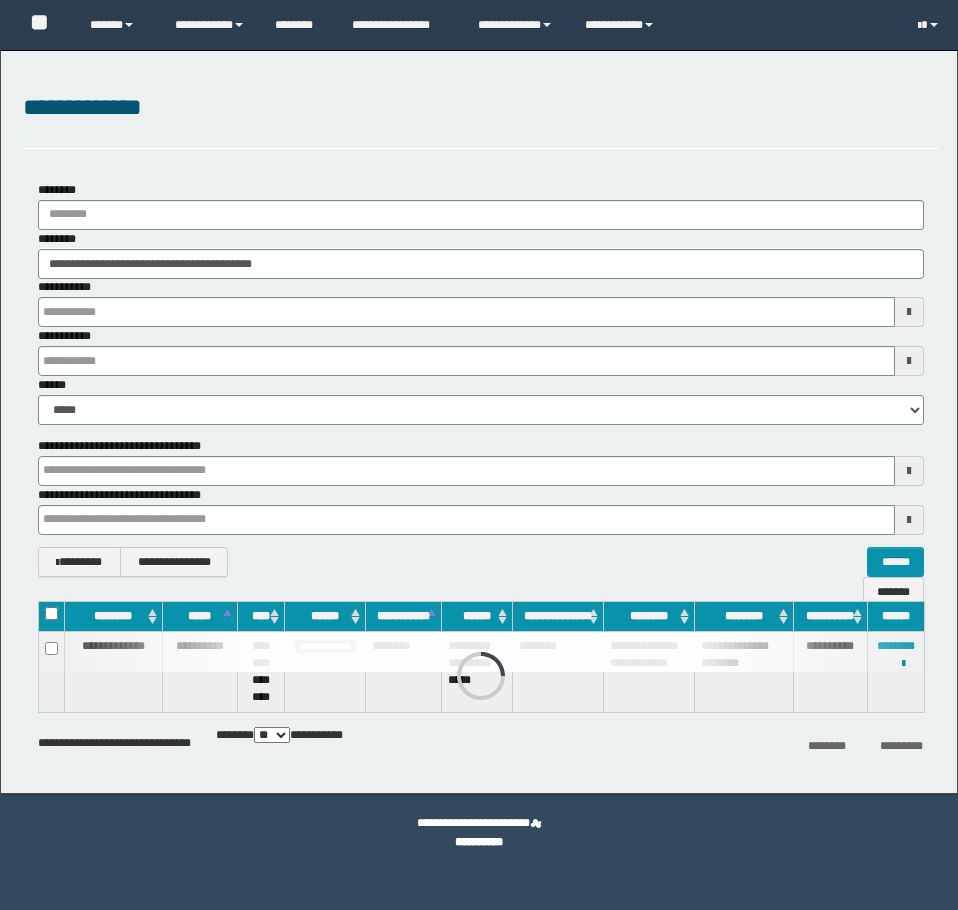 scroll, scrollTop: 0, scrollLeft: 0, axis: both 